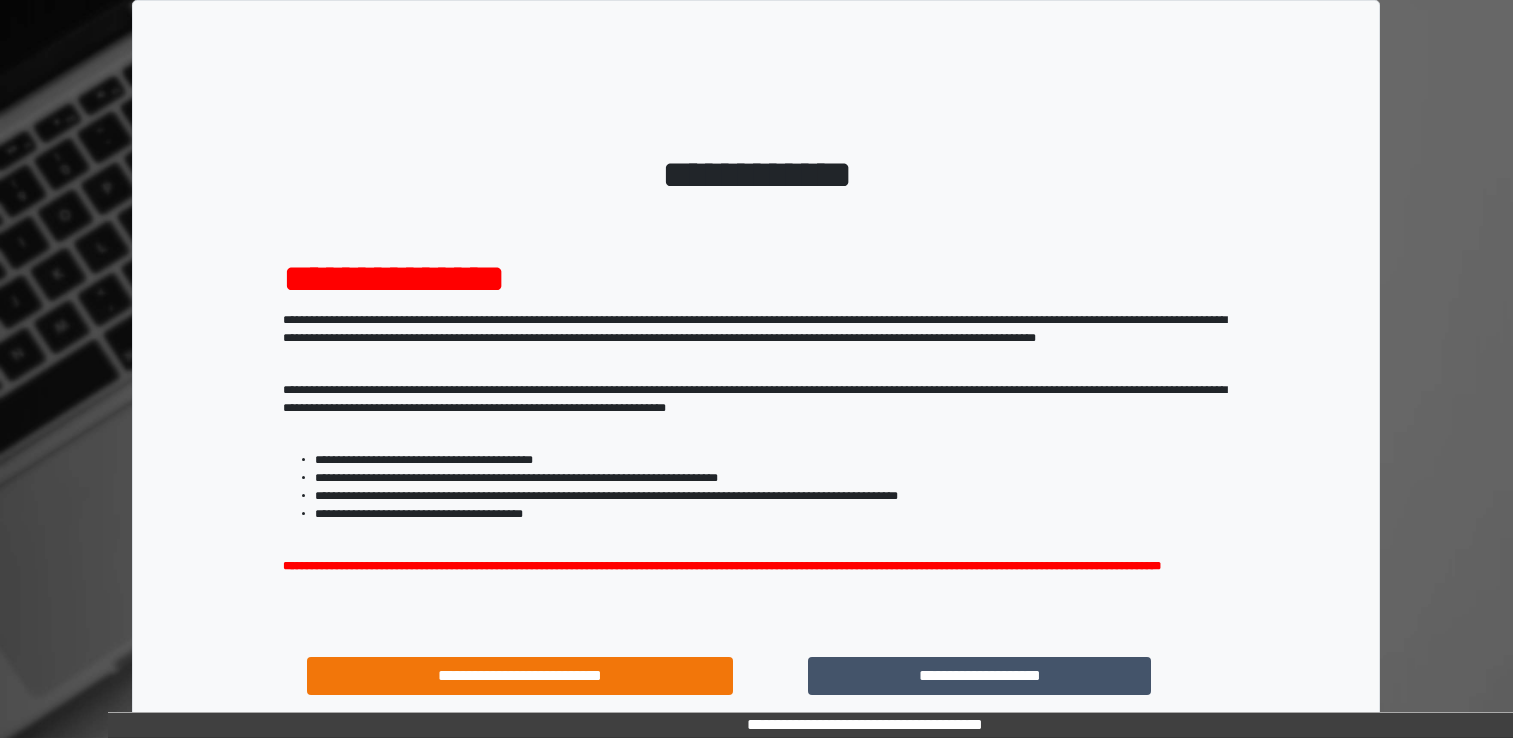 scroll, scrollTop: 0, scrollLeft: 0, axis: both 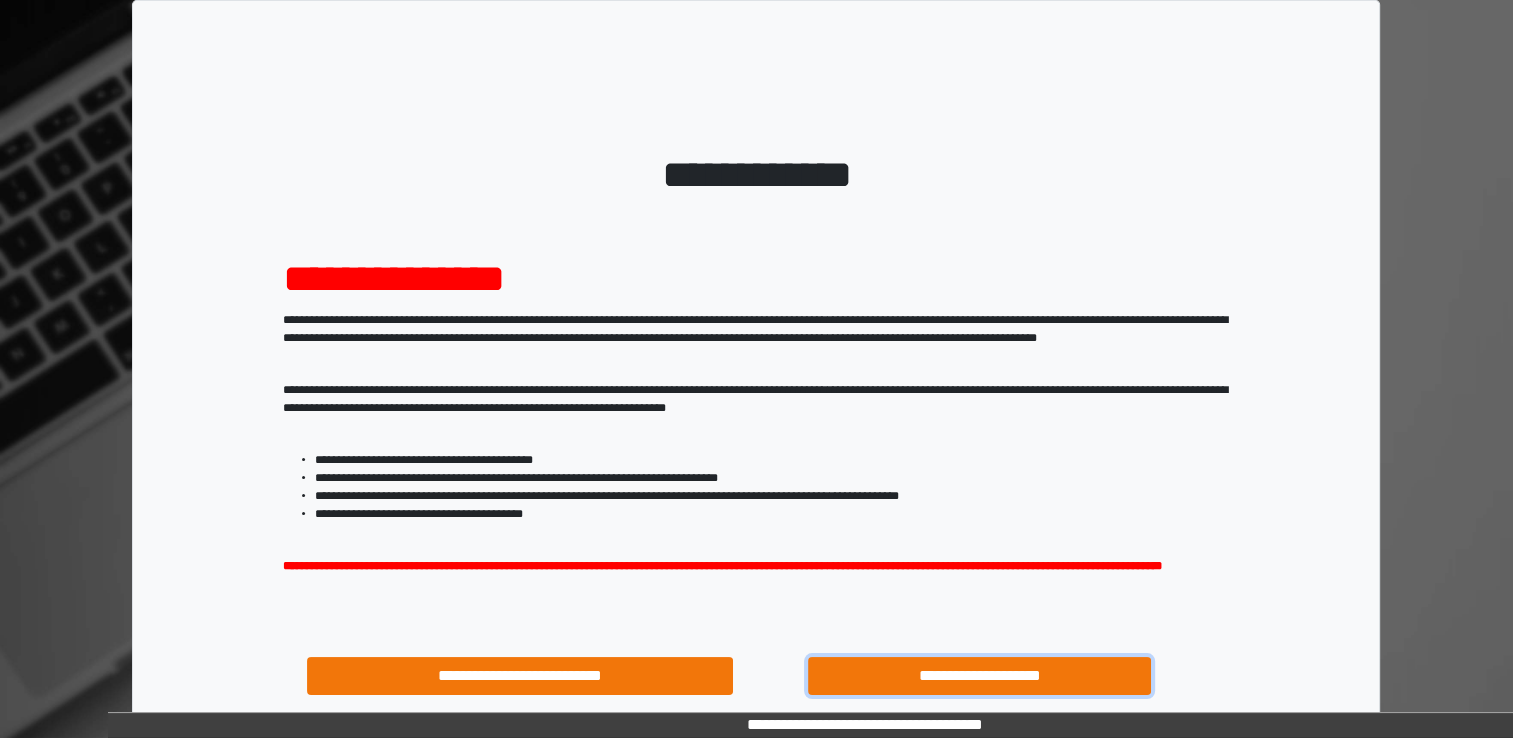 click on "**********" at bounding box center [980, 676] 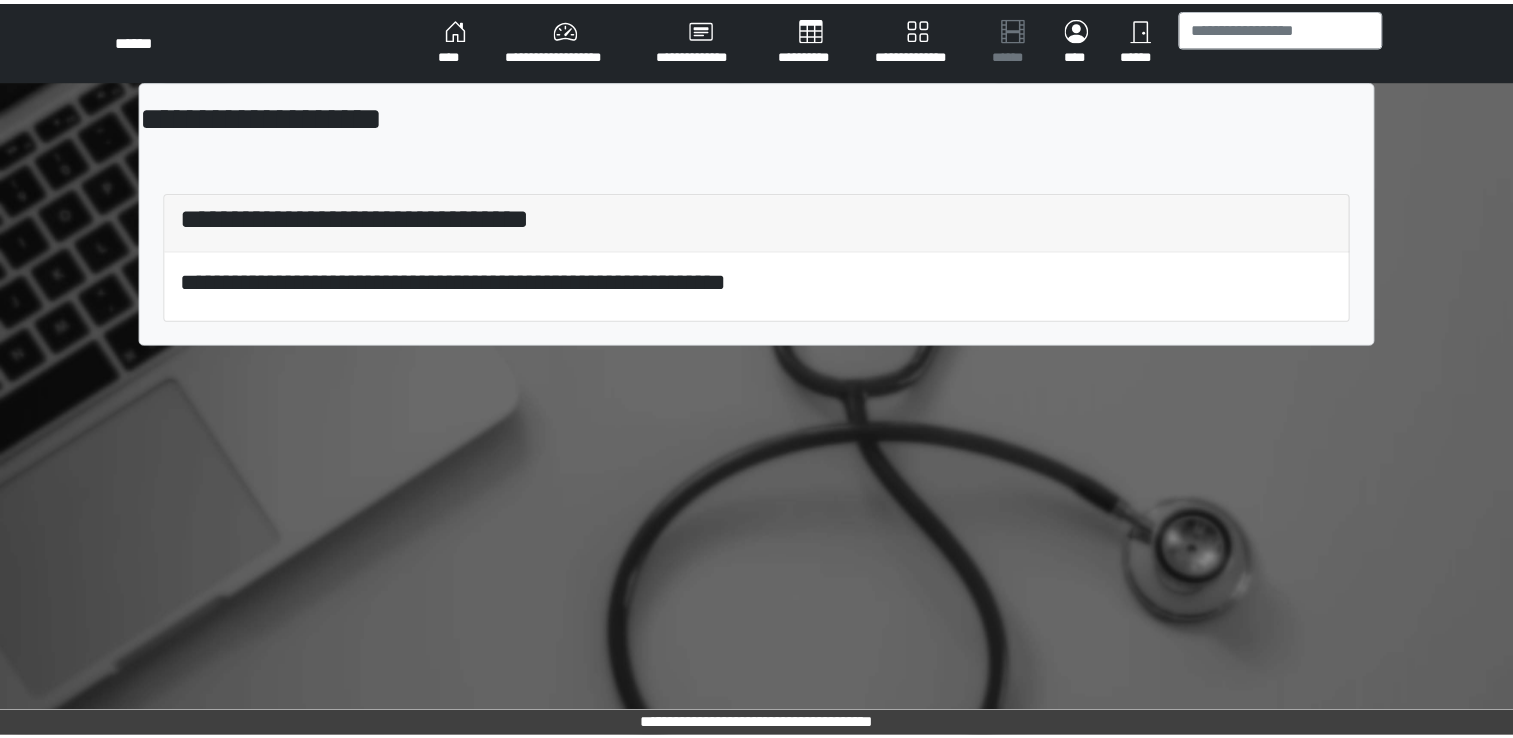 scroll, scrollTop: 0, scrollLeft: 0, axis: both 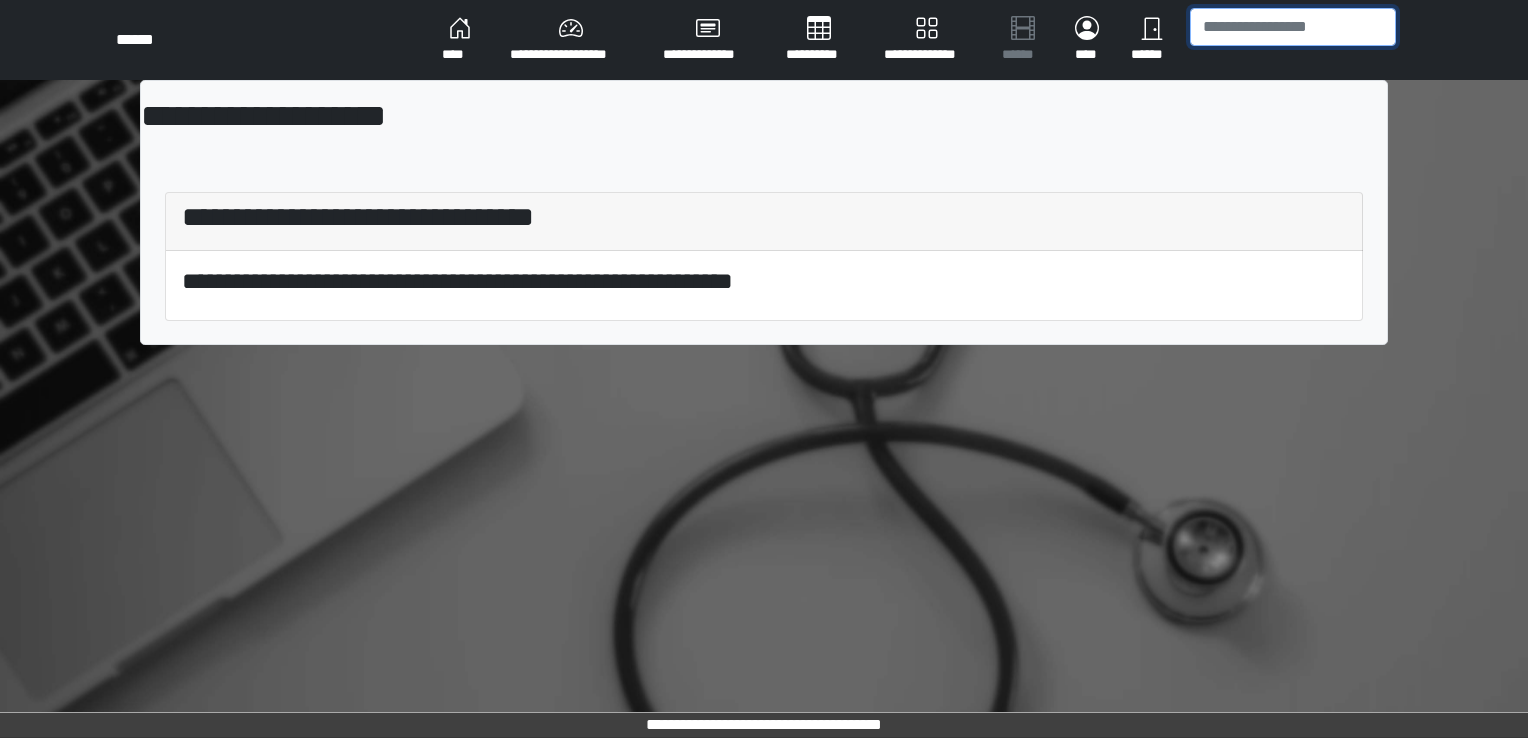 click at bounding box center (1293, 27) 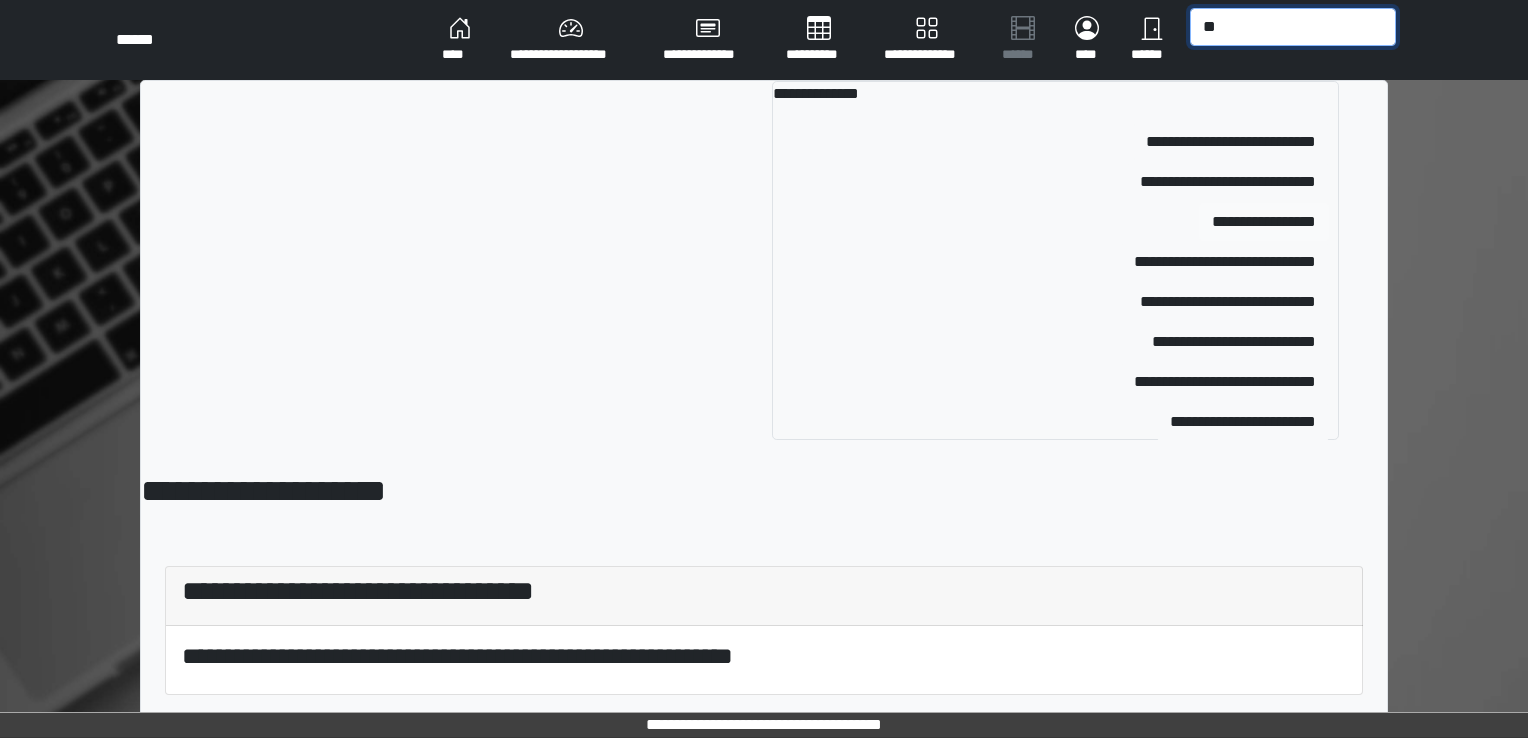type on "**" 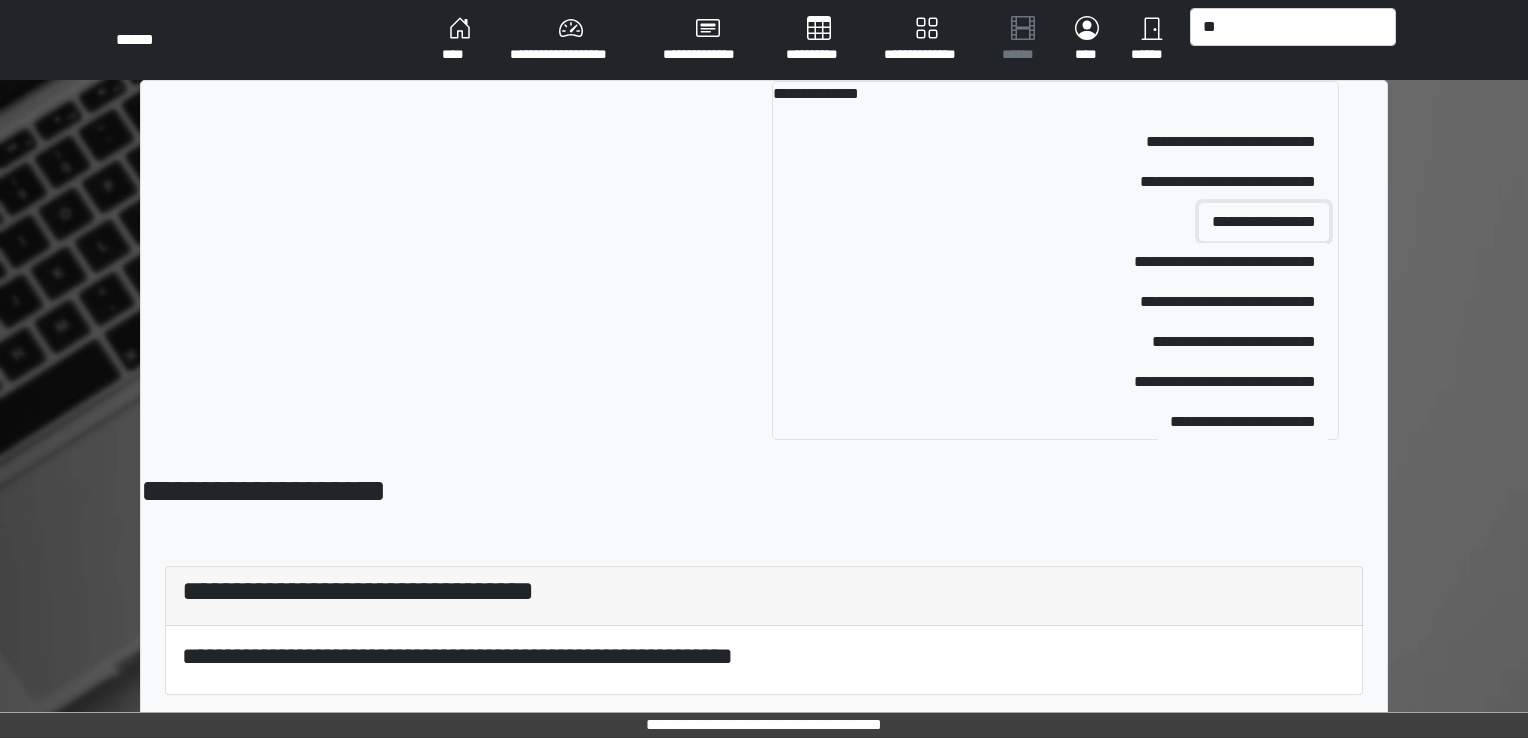 click on "**********" at bounding box center [1264, 222] 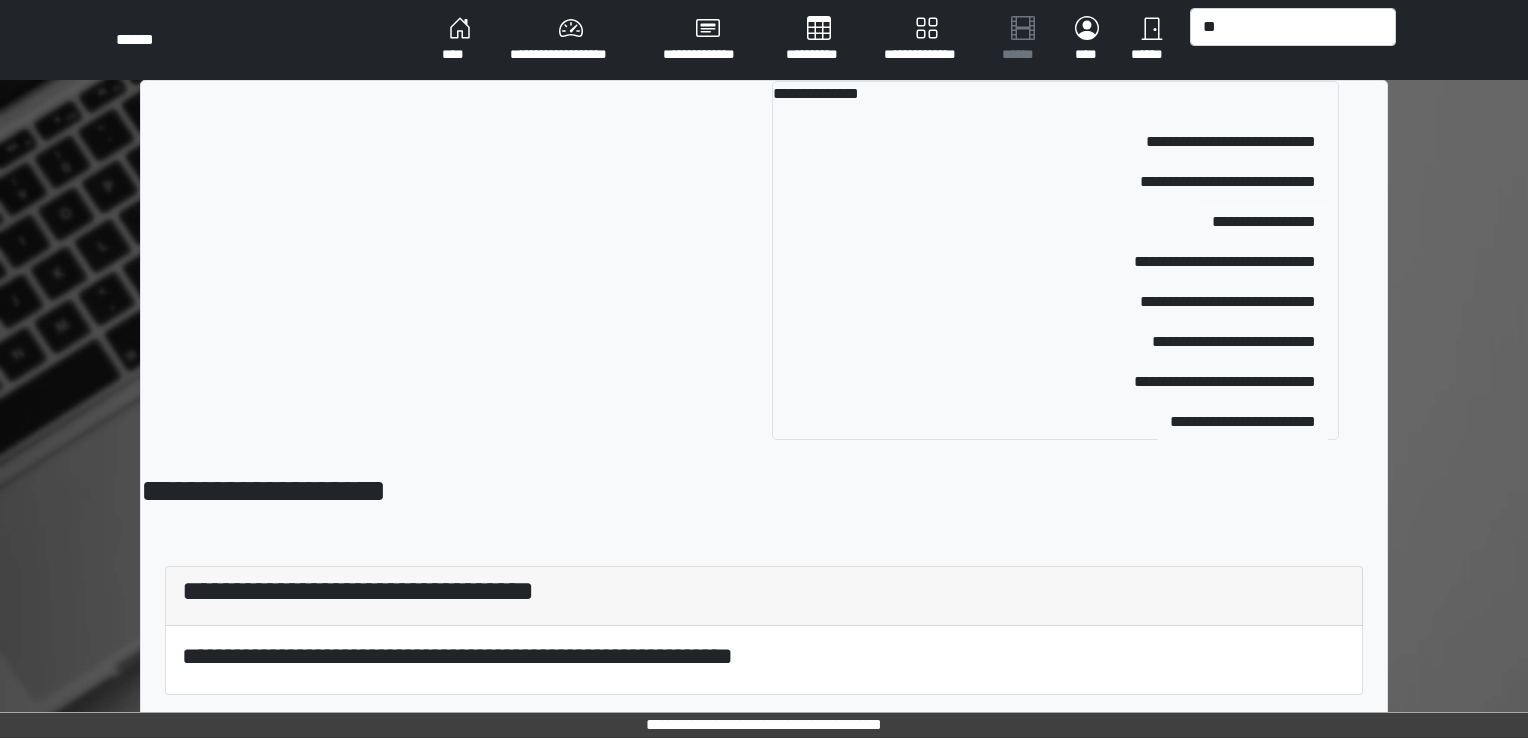 type 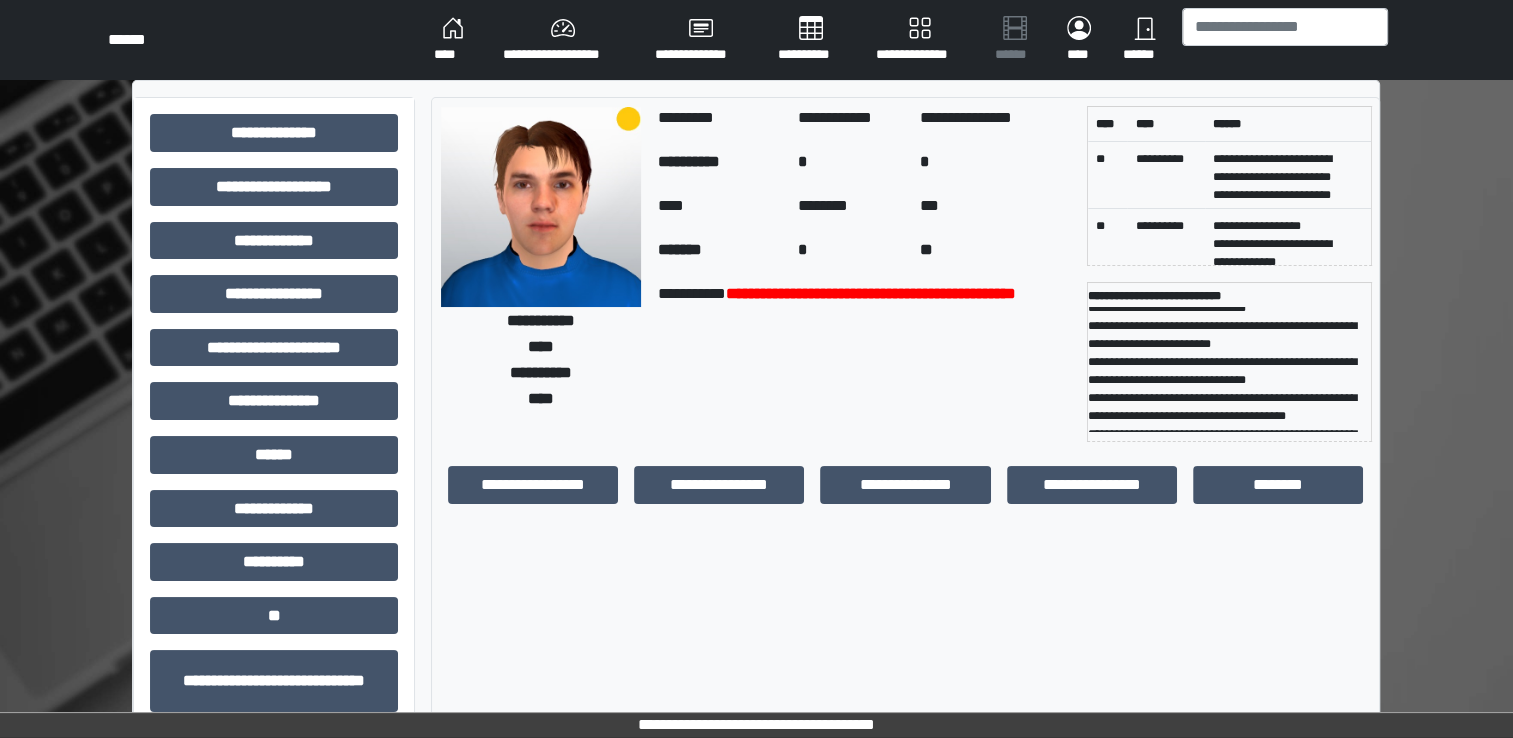 scroll, scrollTop: 0, scrollLeft: 0, axis: both 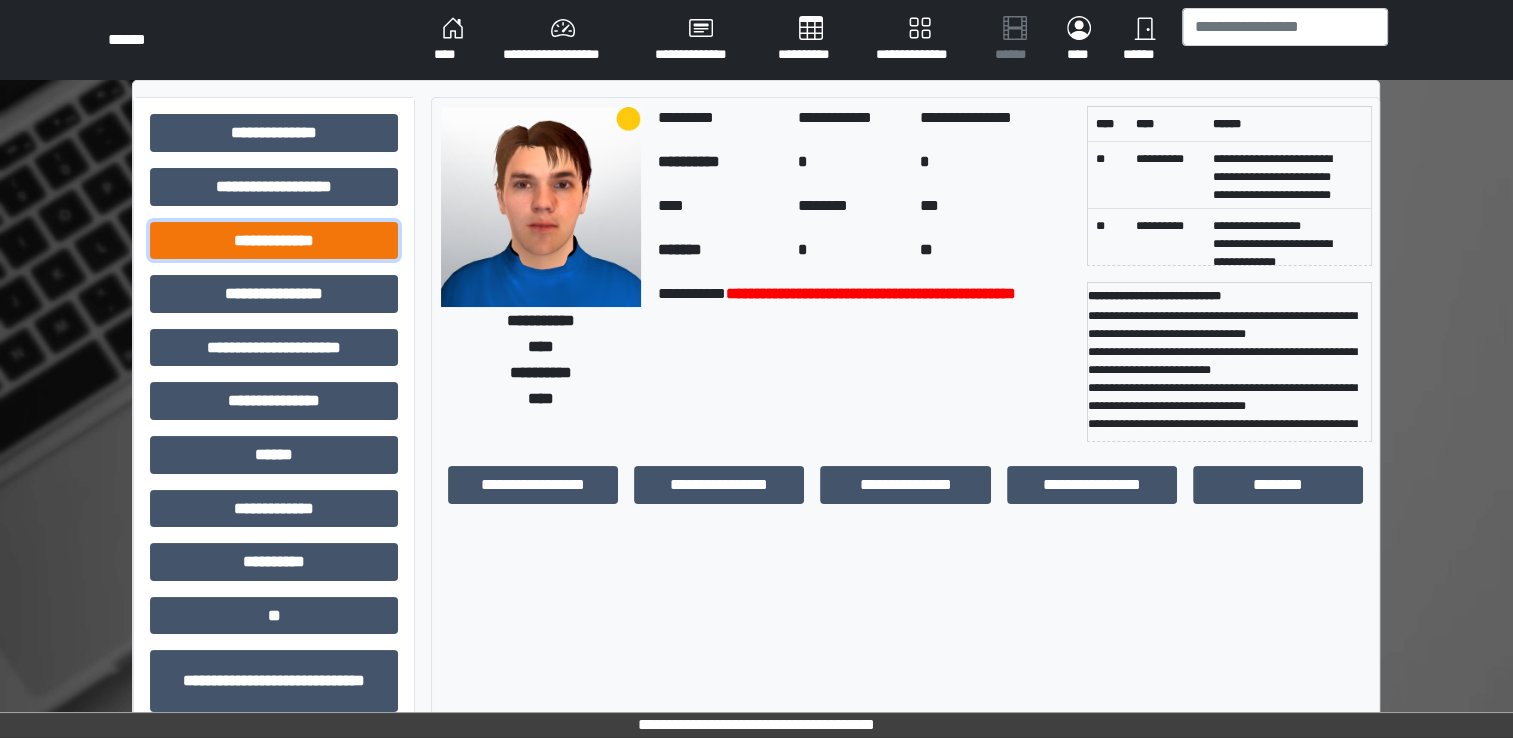 click on "**********" at bounding box center (274, 241) 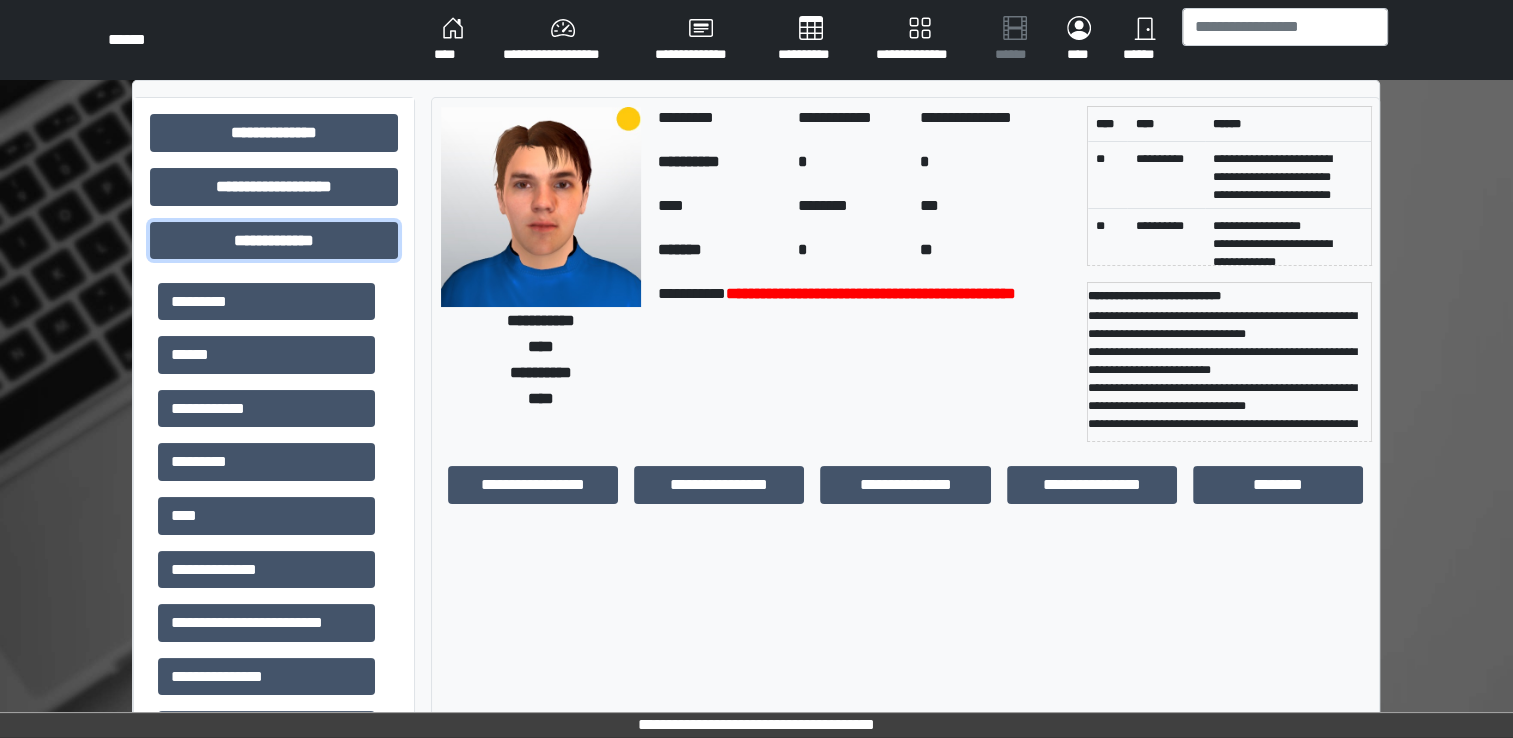 scroll, scrollTop: 627, scrollLeft: 0, axis: vertical 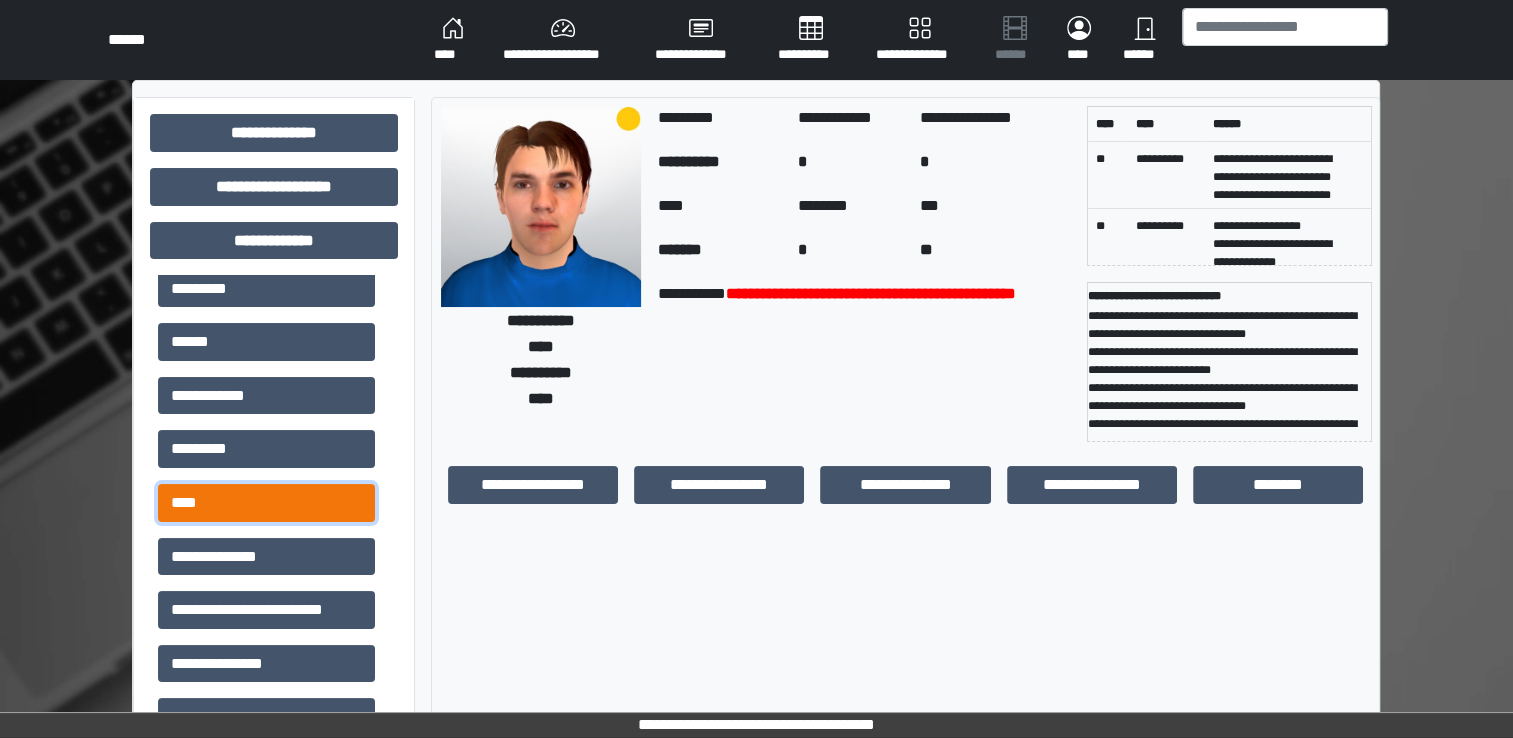 click on "****" at bounding box center (266, 503) 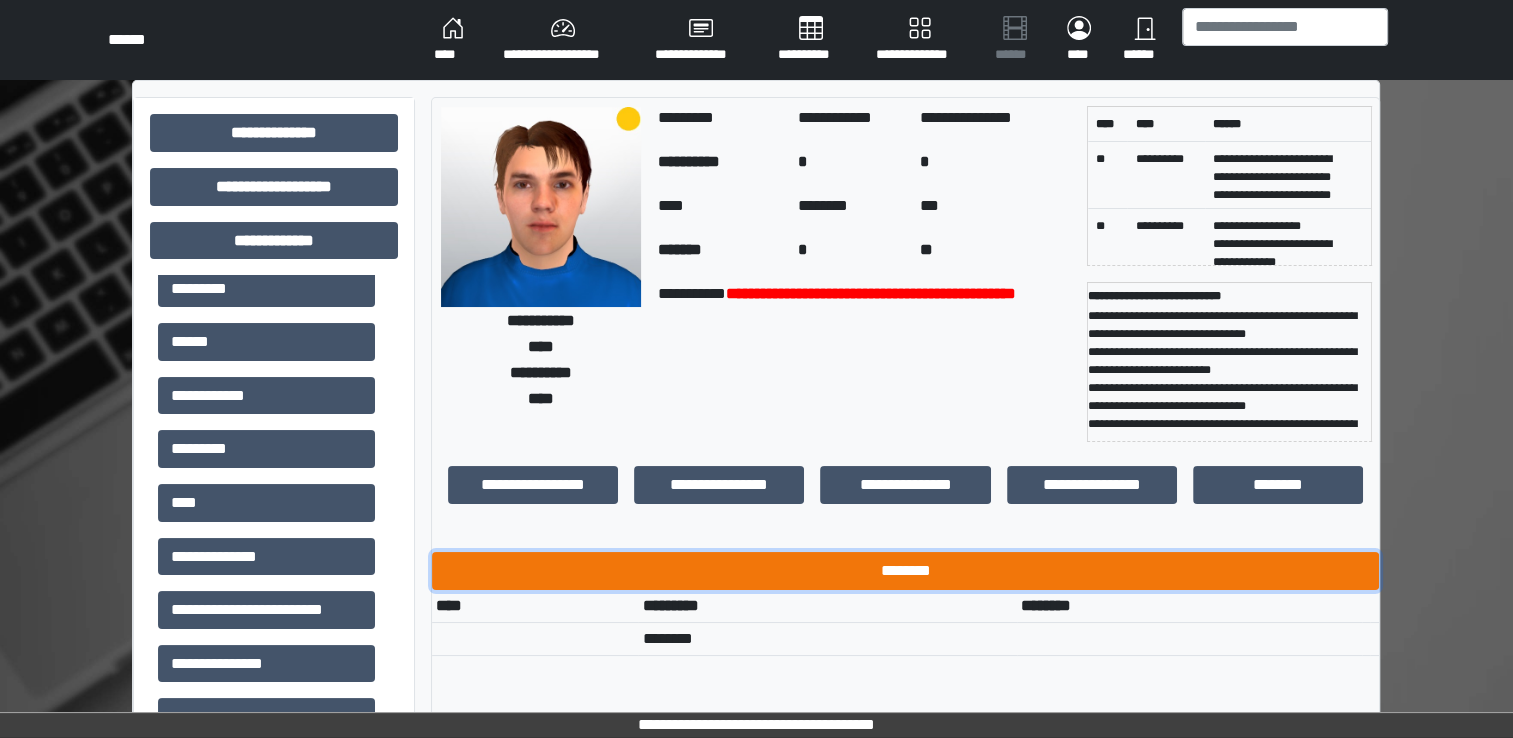 click on "********" at bounding box center (905, 571) 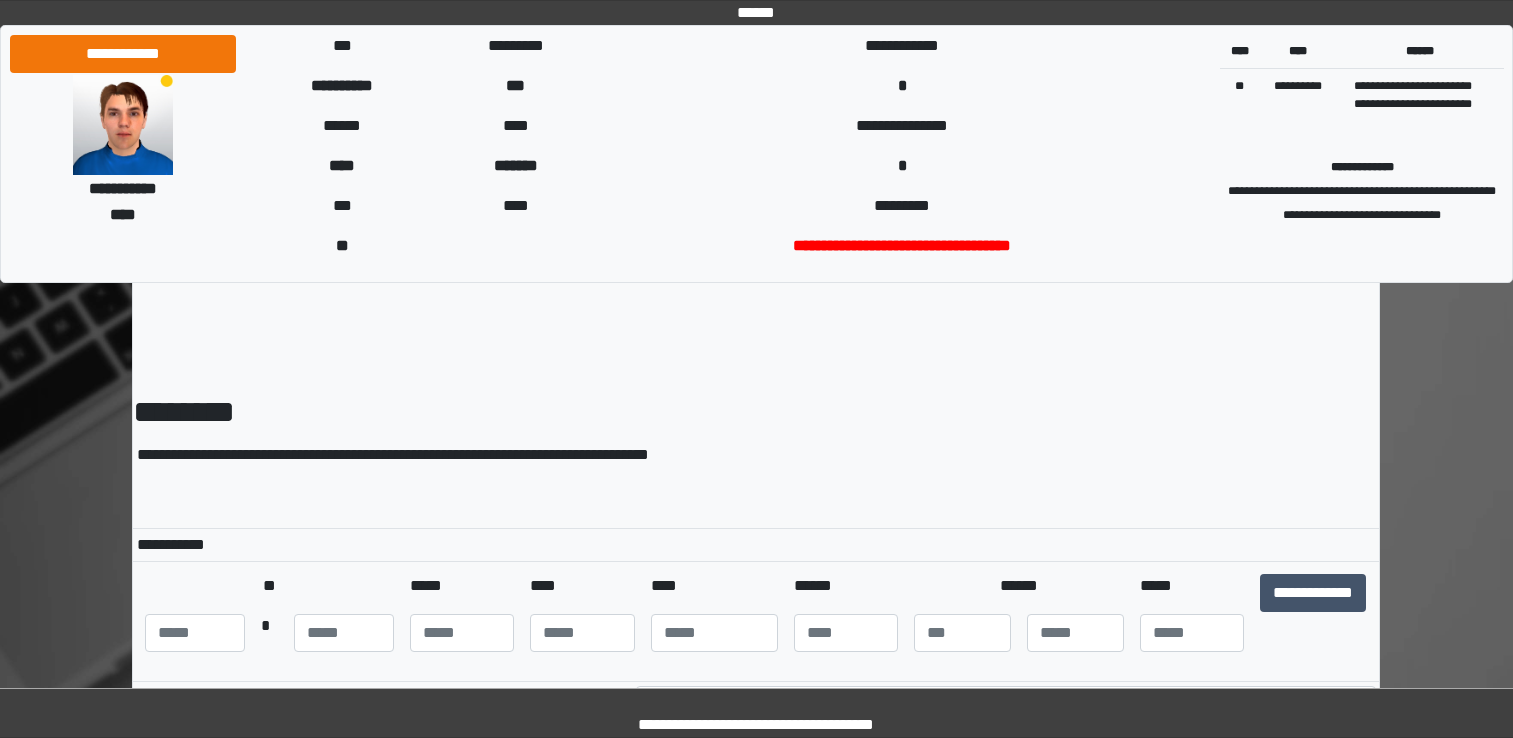 scroll, scrollTop: 0, scrollLeft: 0, axis: both 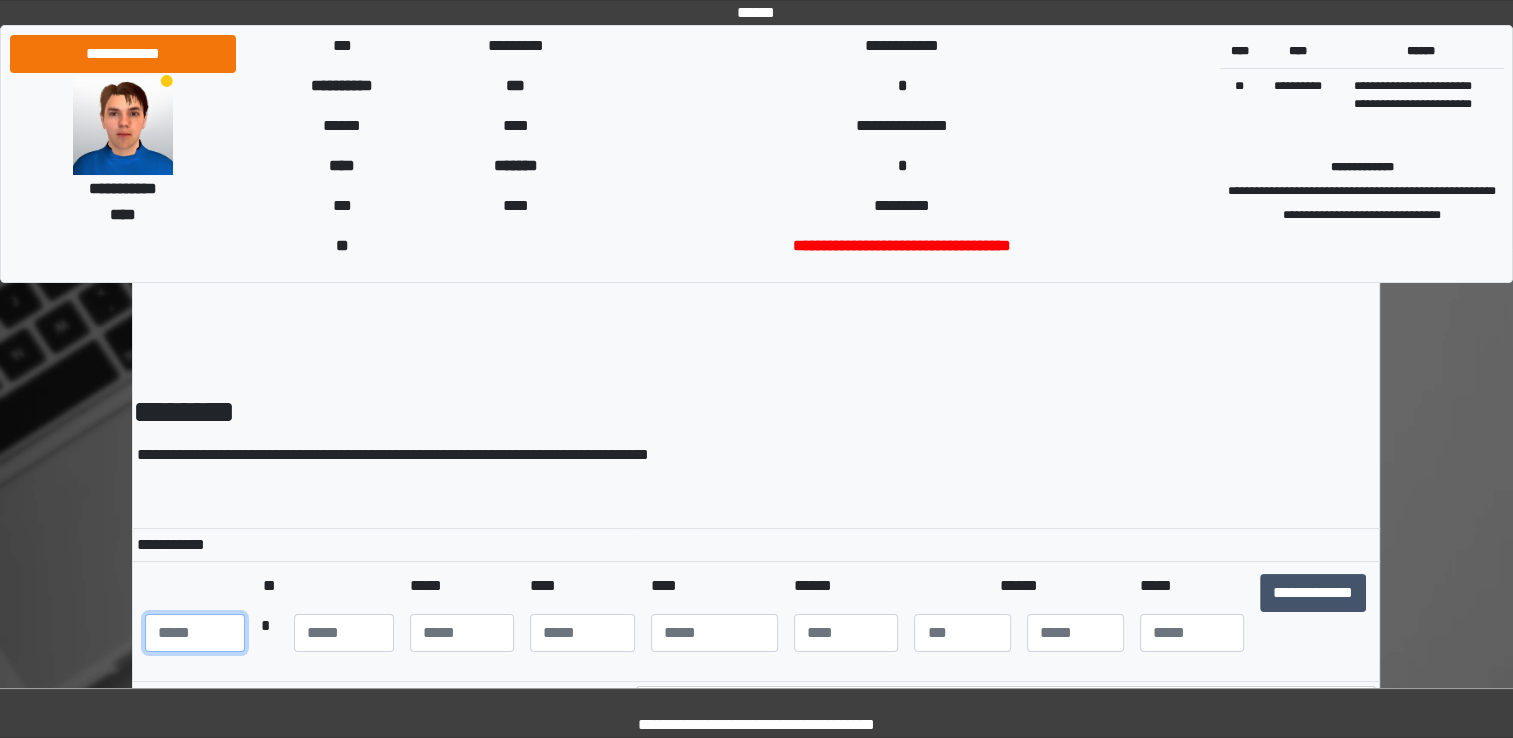 click at bounding box center [195, 633] 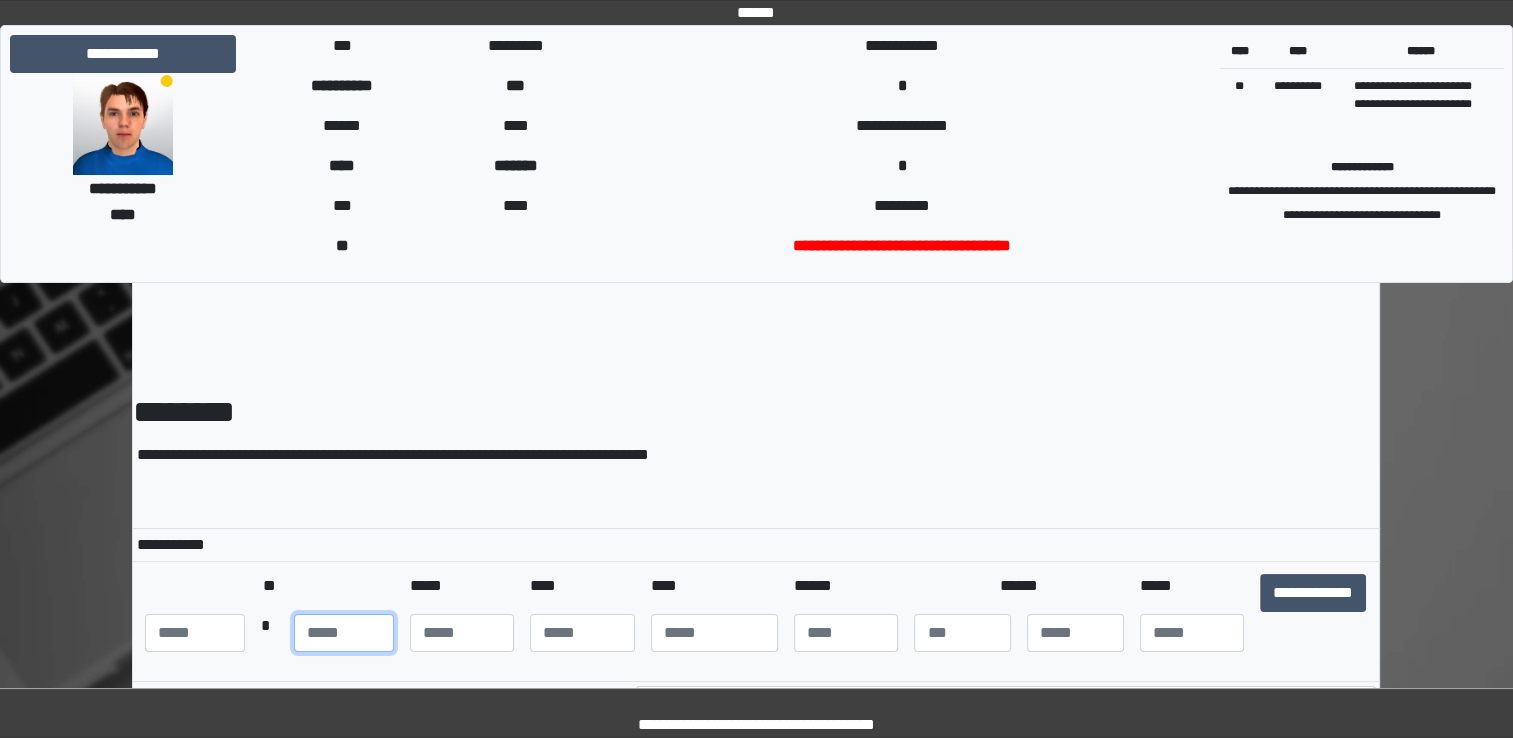 type on "**" 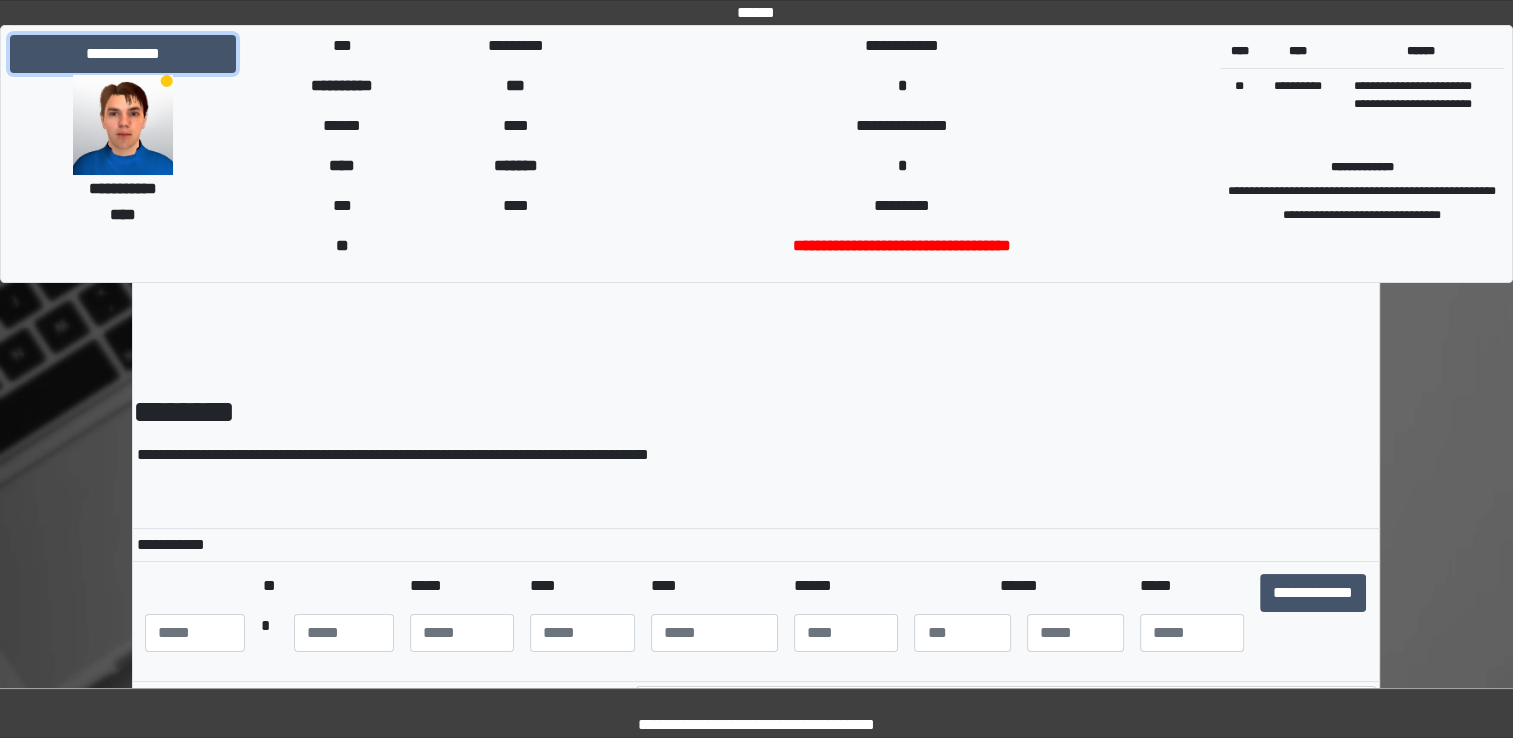 click on "**********" at bounding box center [123, 54] 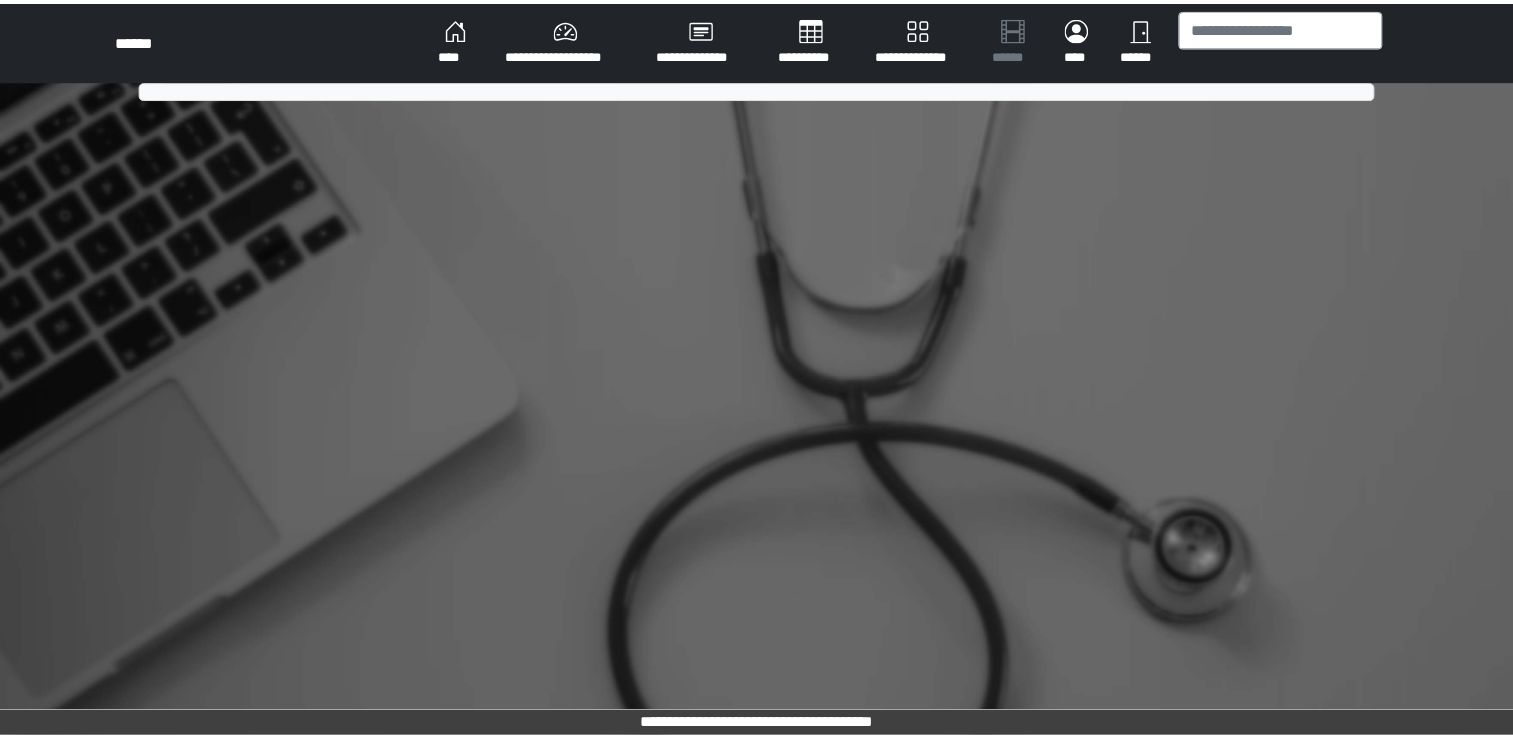 scroll, scrollTop: 0, scrollLeft: 0, axis: both 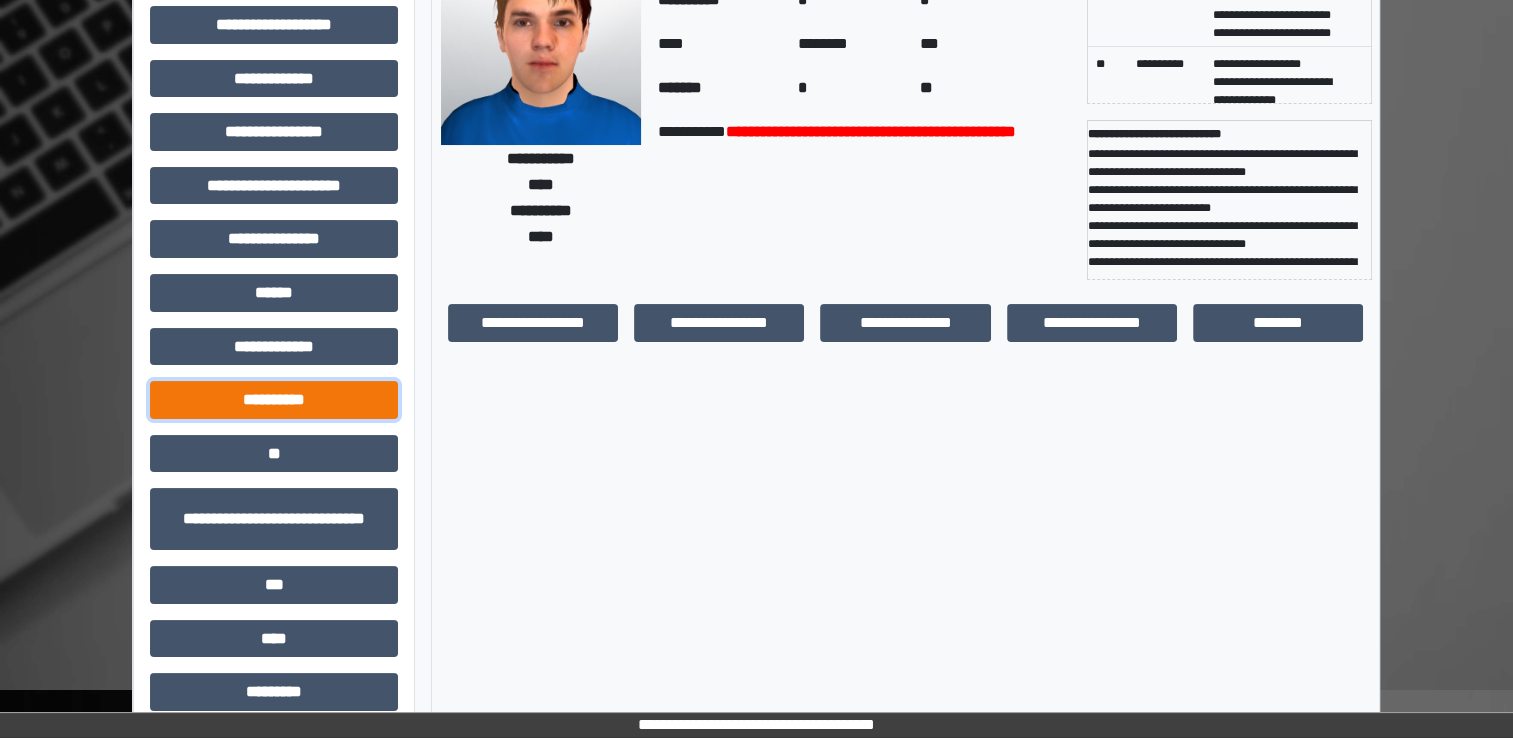 click on "**********" at bounding box center (274, 400) 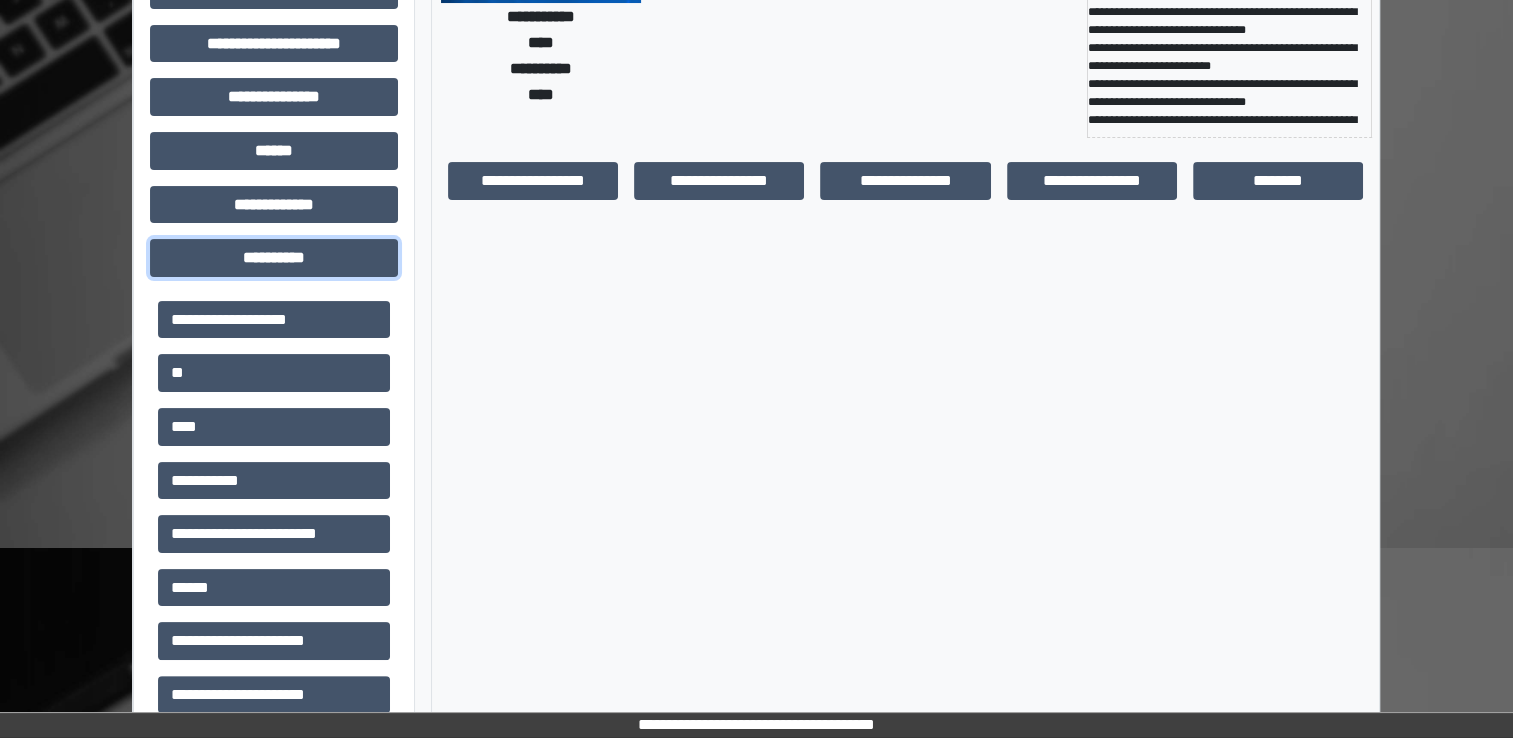 scroll, scrollTop: 324, scrollLeft: 0, axis: vertical 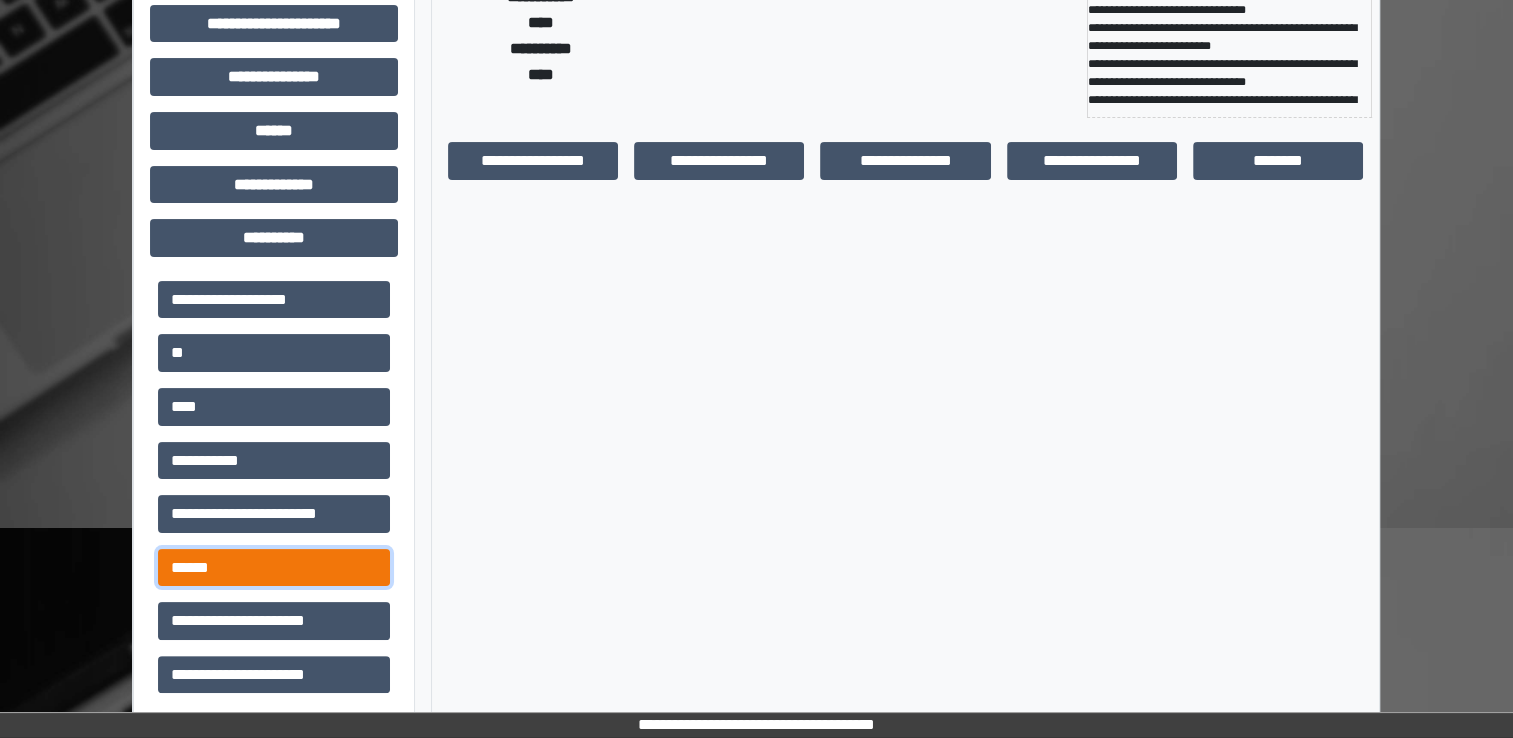 click on "******" at bounding box center [274, 568] 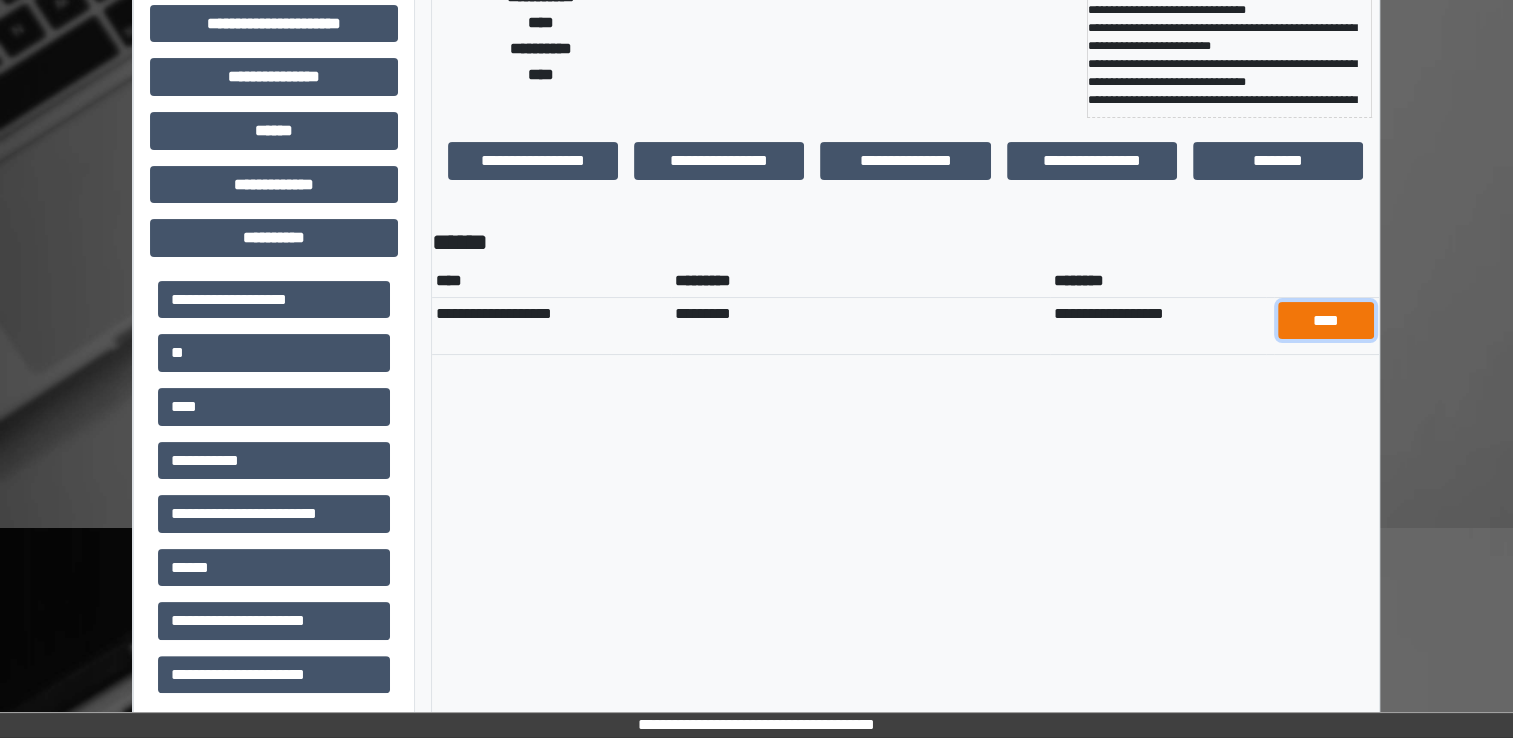 click on "****" at bounding box center (1326, 321) 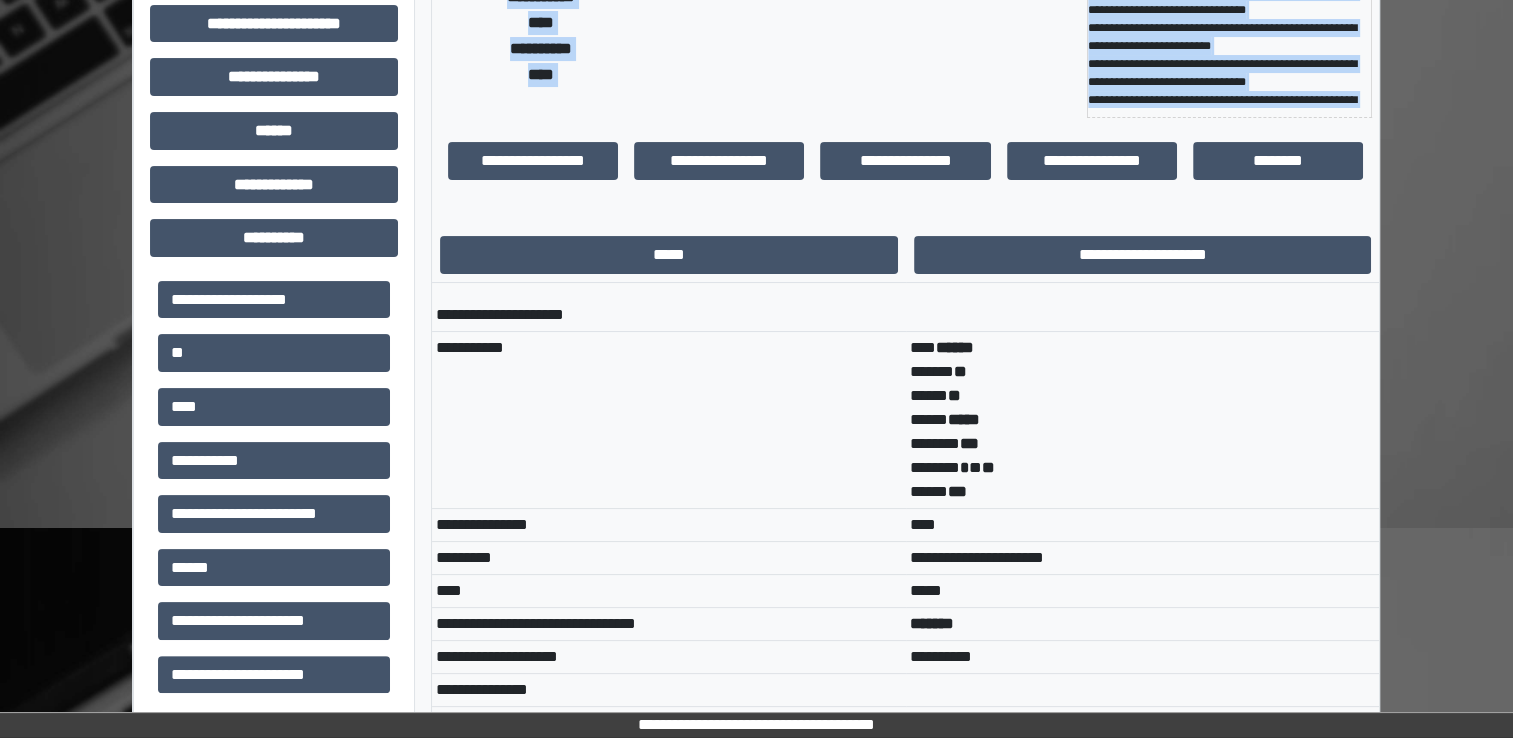 drag, startPoint x: 1491, startPoint y: 229, endPoint x: 1515, endPoint y: 90, distance: 141.05673 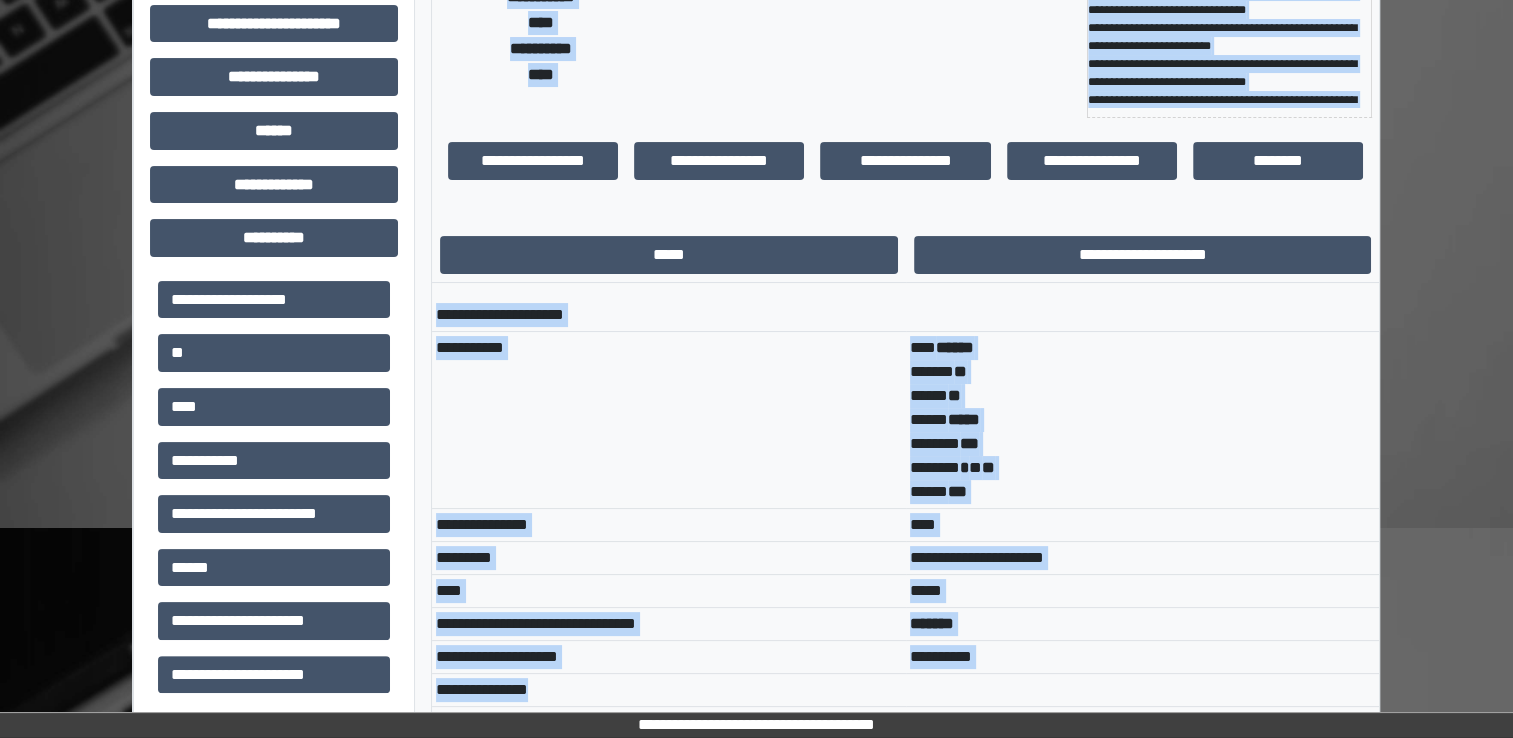 drag, startPoint x: 1515, startPoint y: 90, endPoint x: 1531, endPoint y: 128, distance: 41.231056 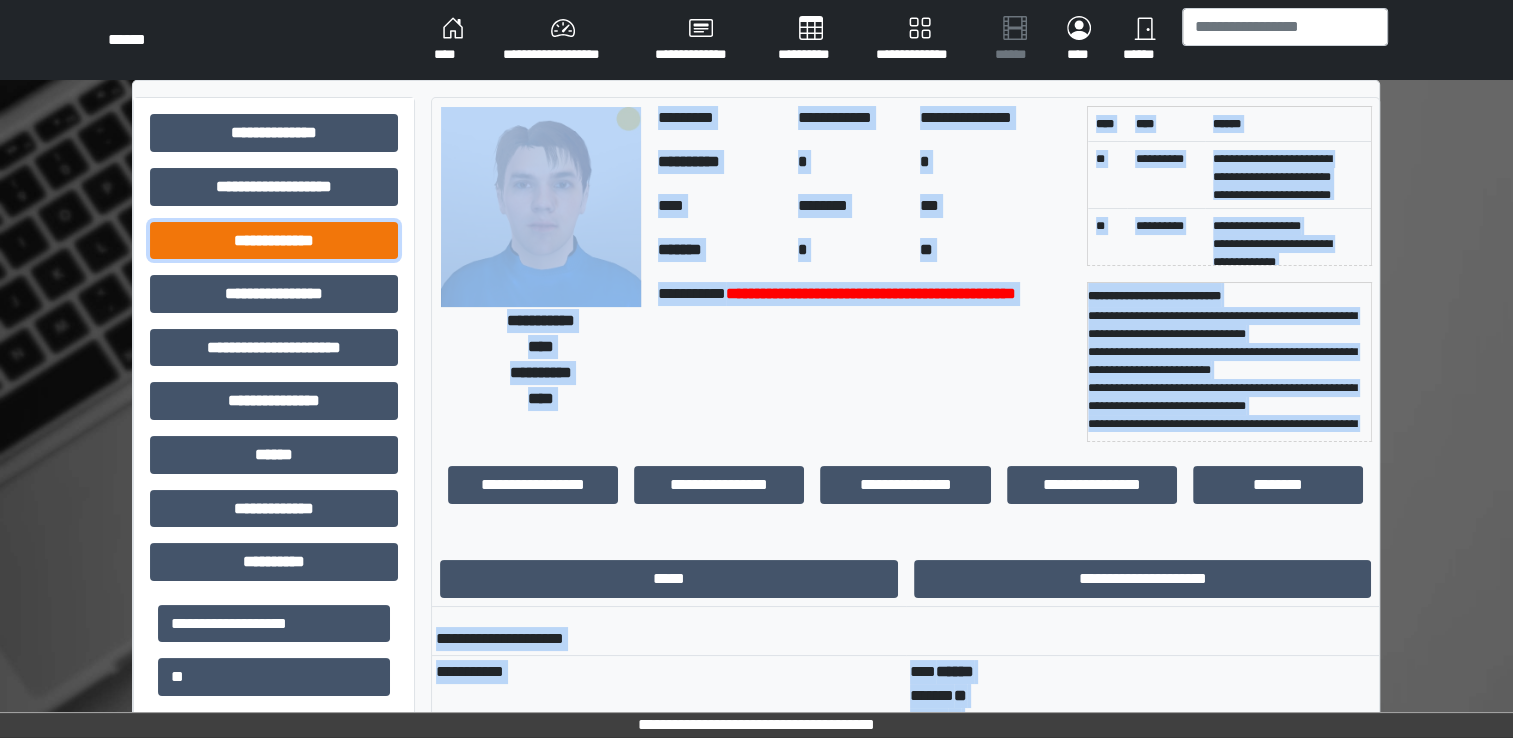 click on "**********" at bounding box center (274, 241) 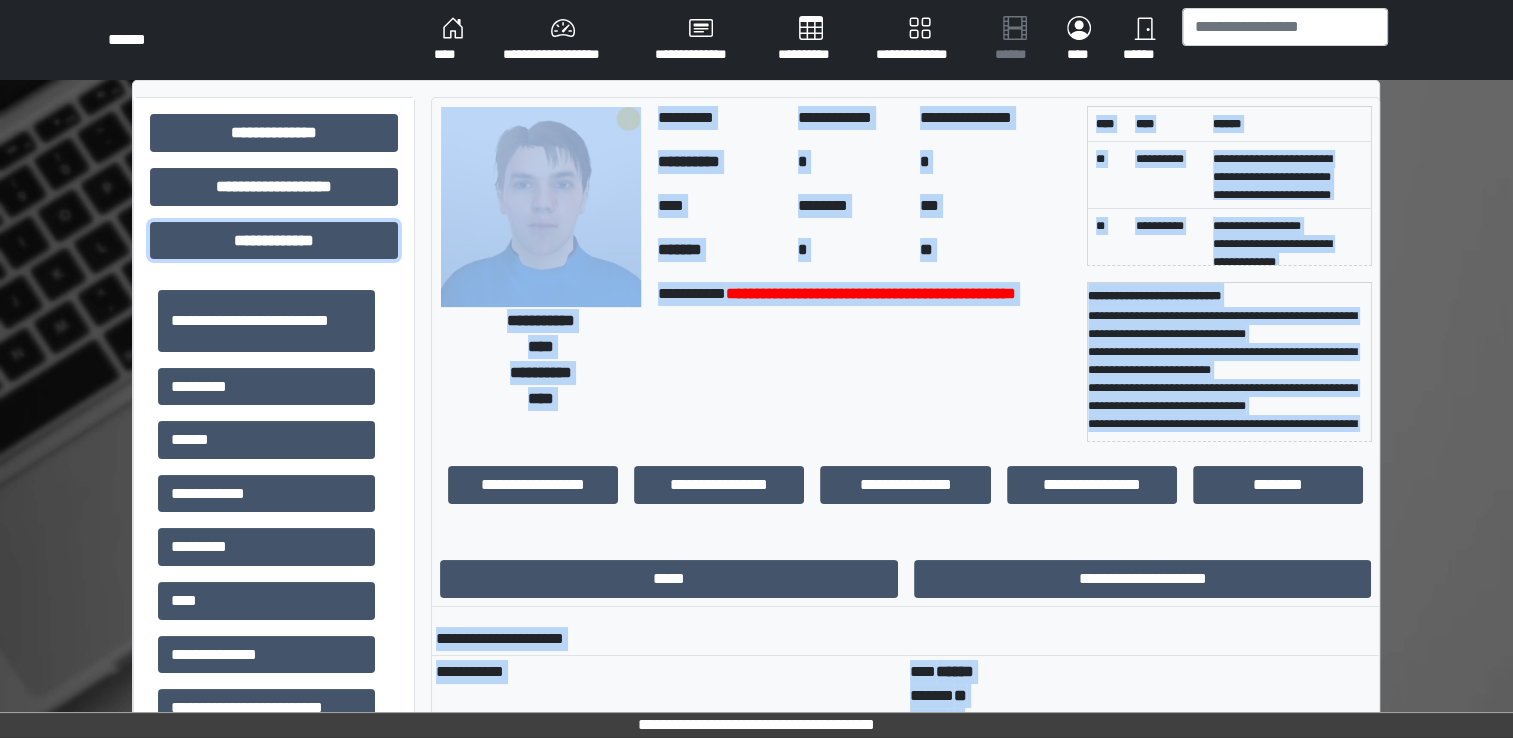 scroll, scrollTop: 552, scrollLeft: 0, axis: vertical 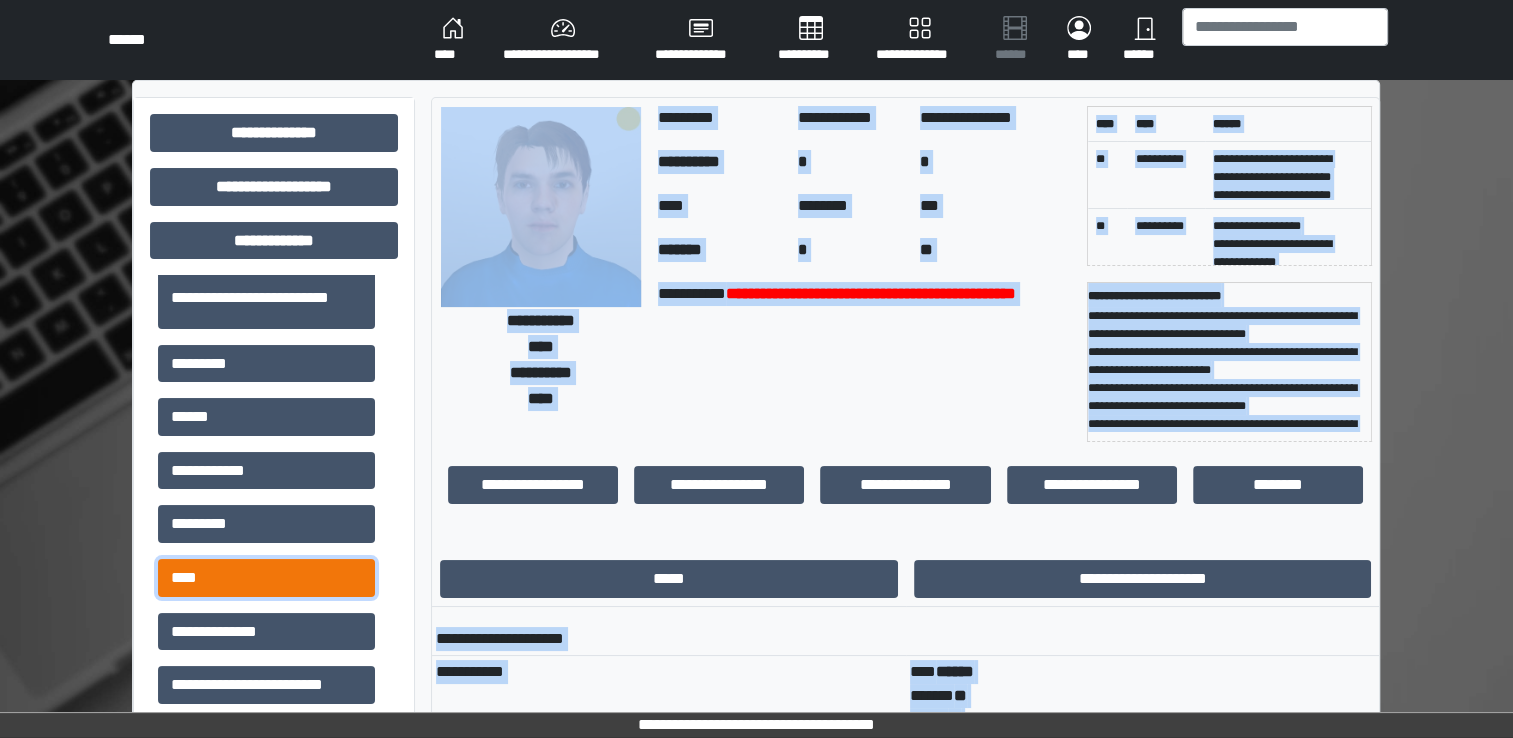 click on "****" at bounding box center (266, 578) 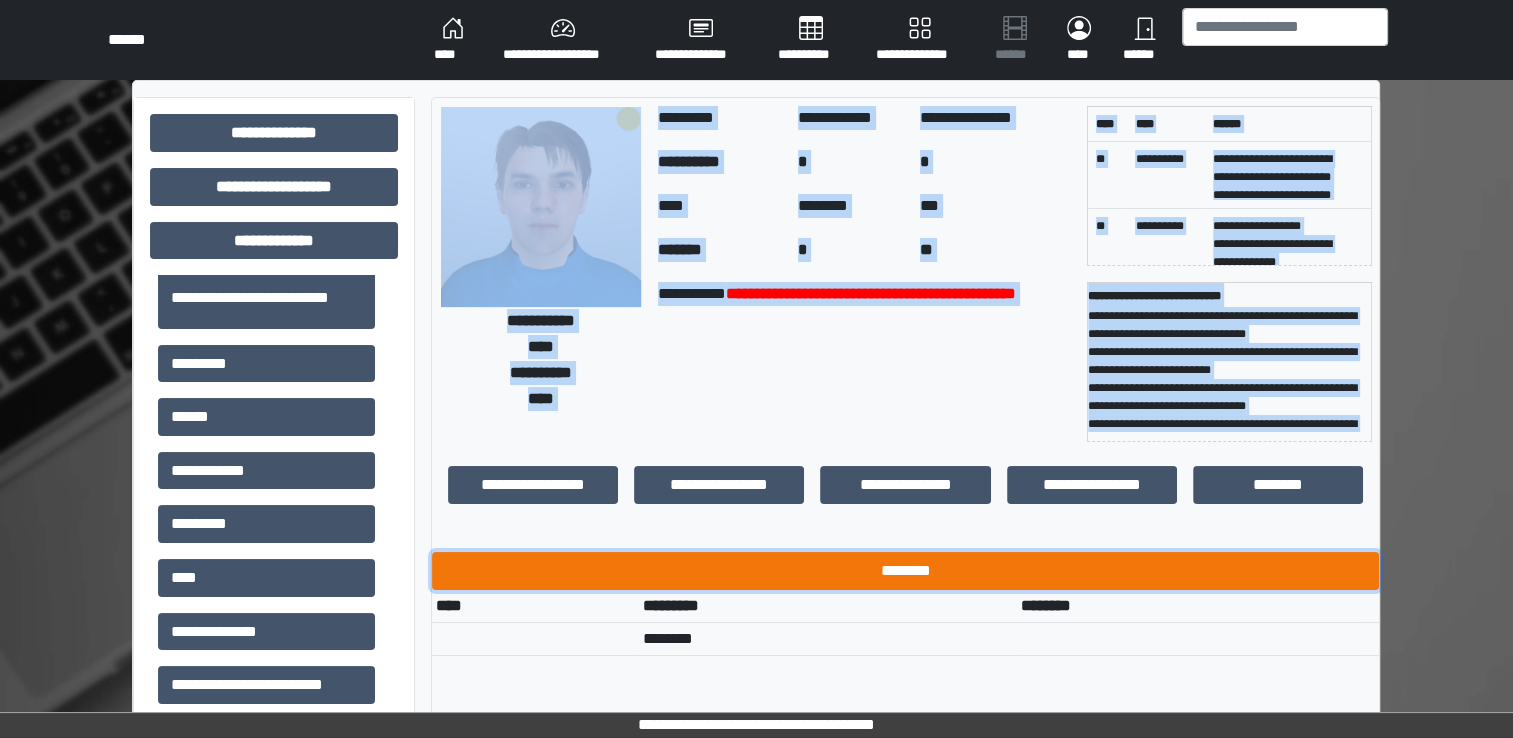 click on "********" at bounding box center [905, 571] 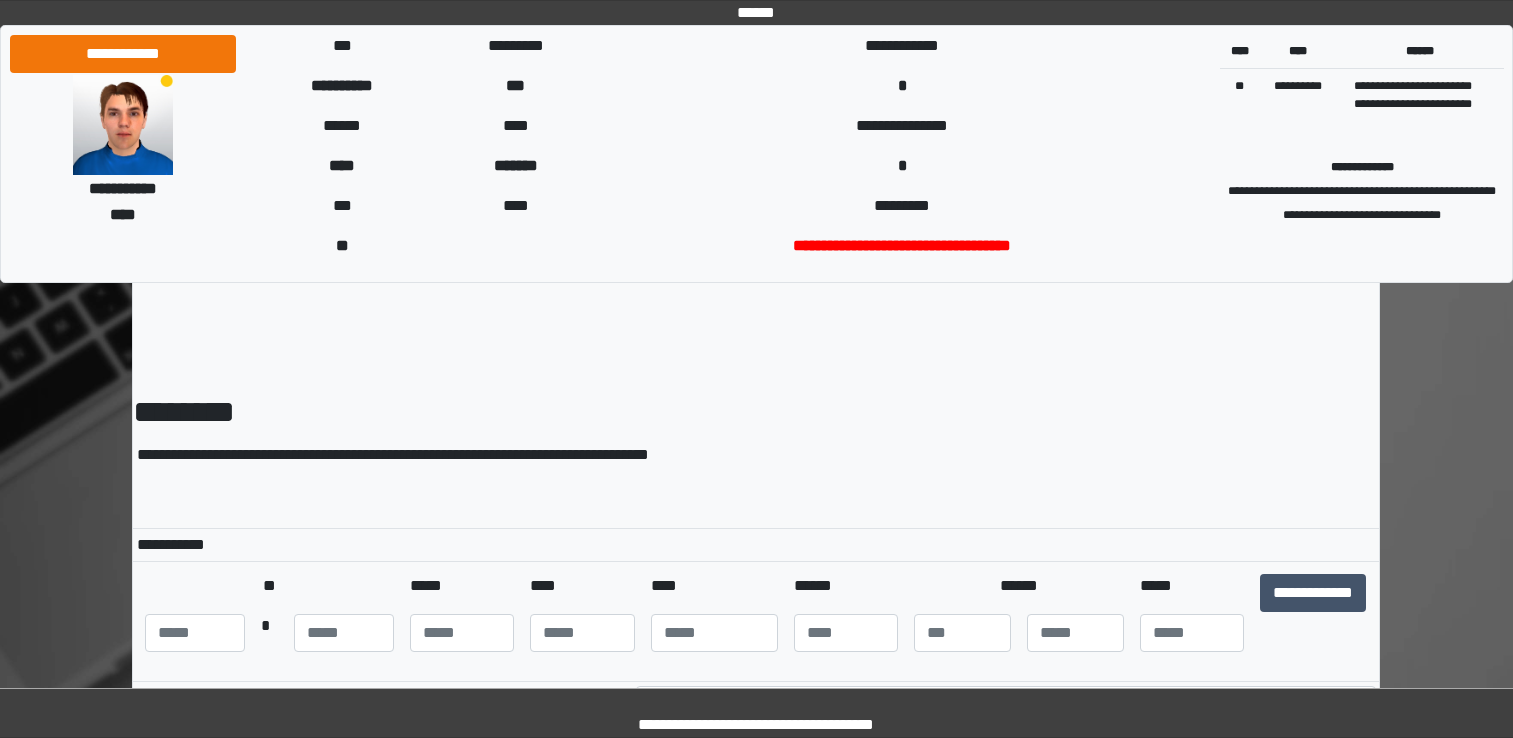 scroll, scrollTop: 0, scrollLeft: 0, axis: both 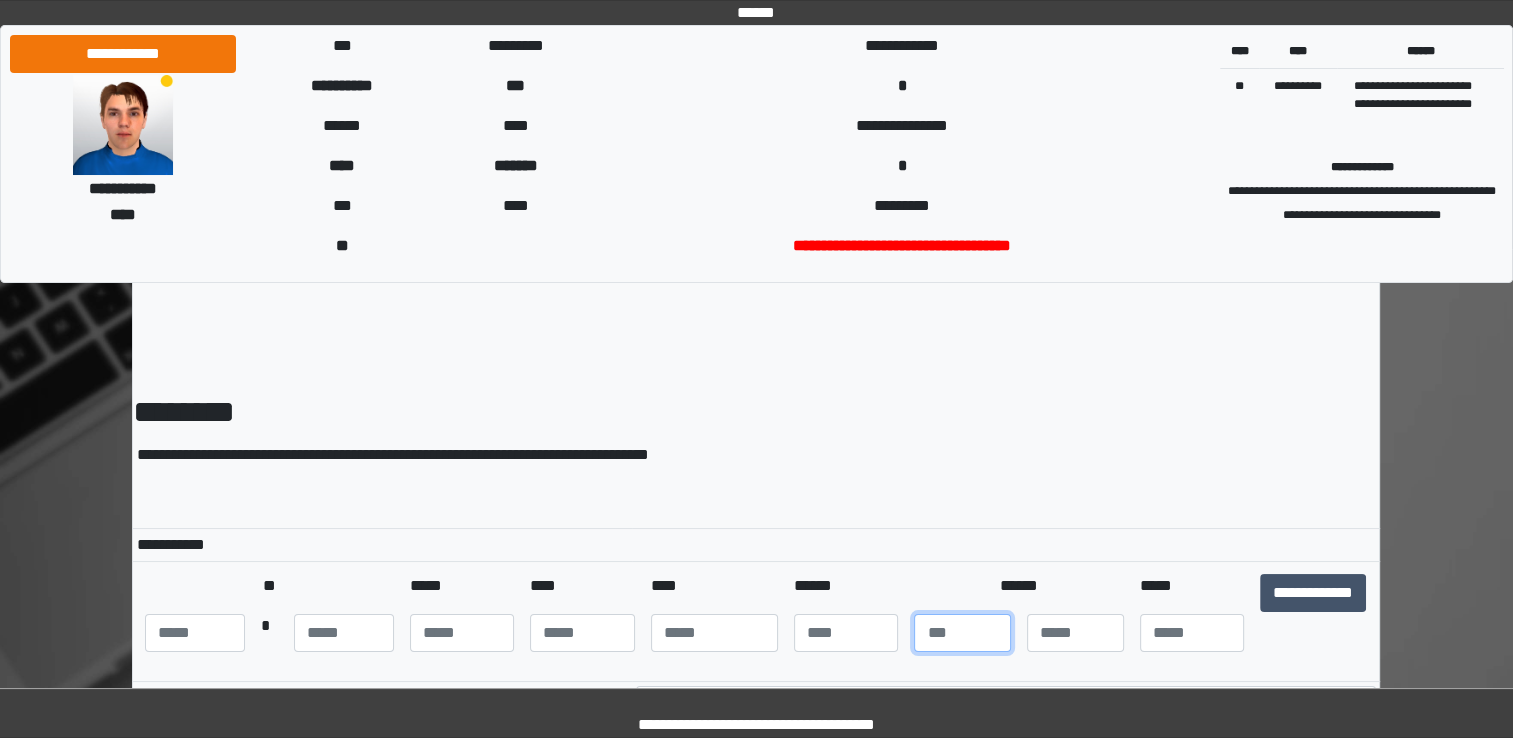 click at bounding box center (962, 633) 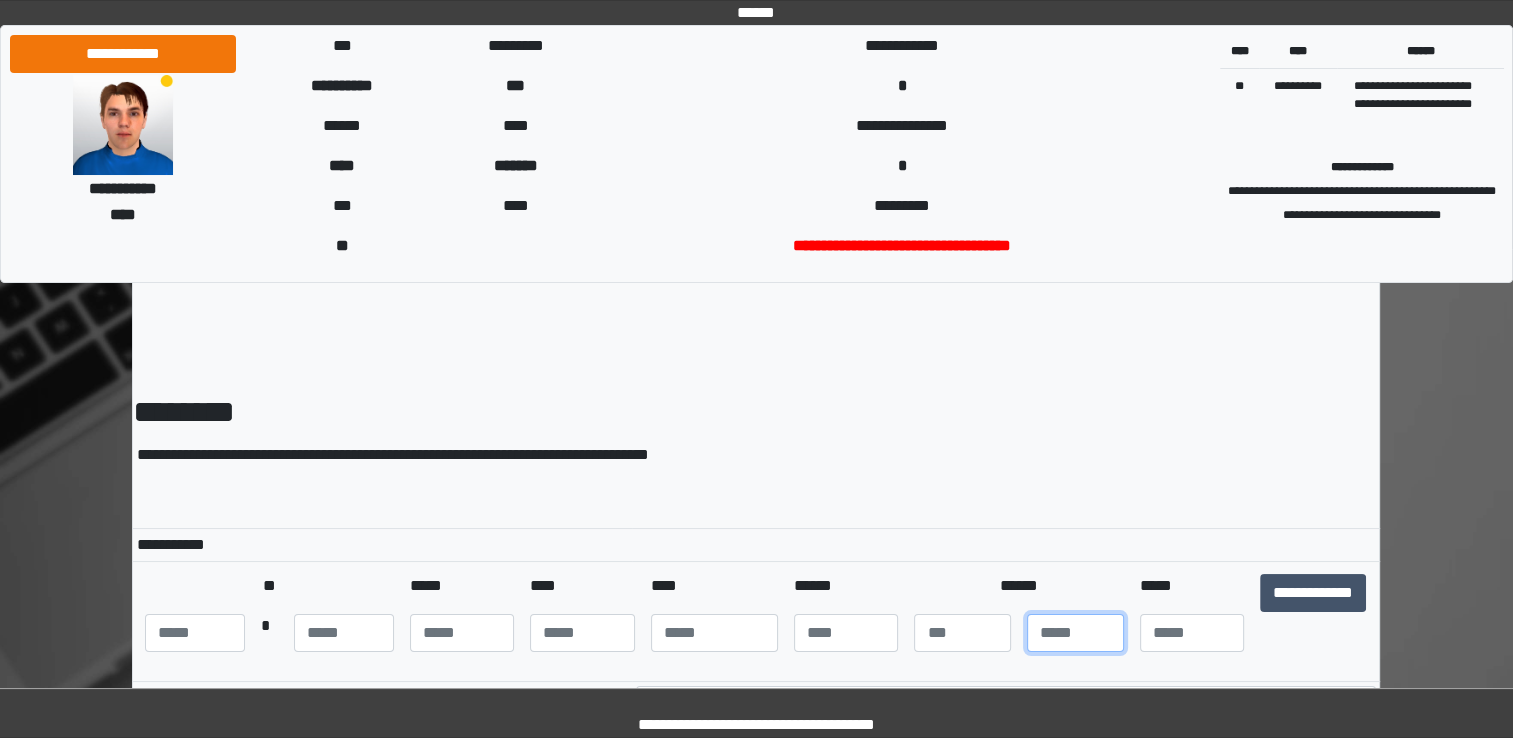 click at bounding box center (1075, 633) 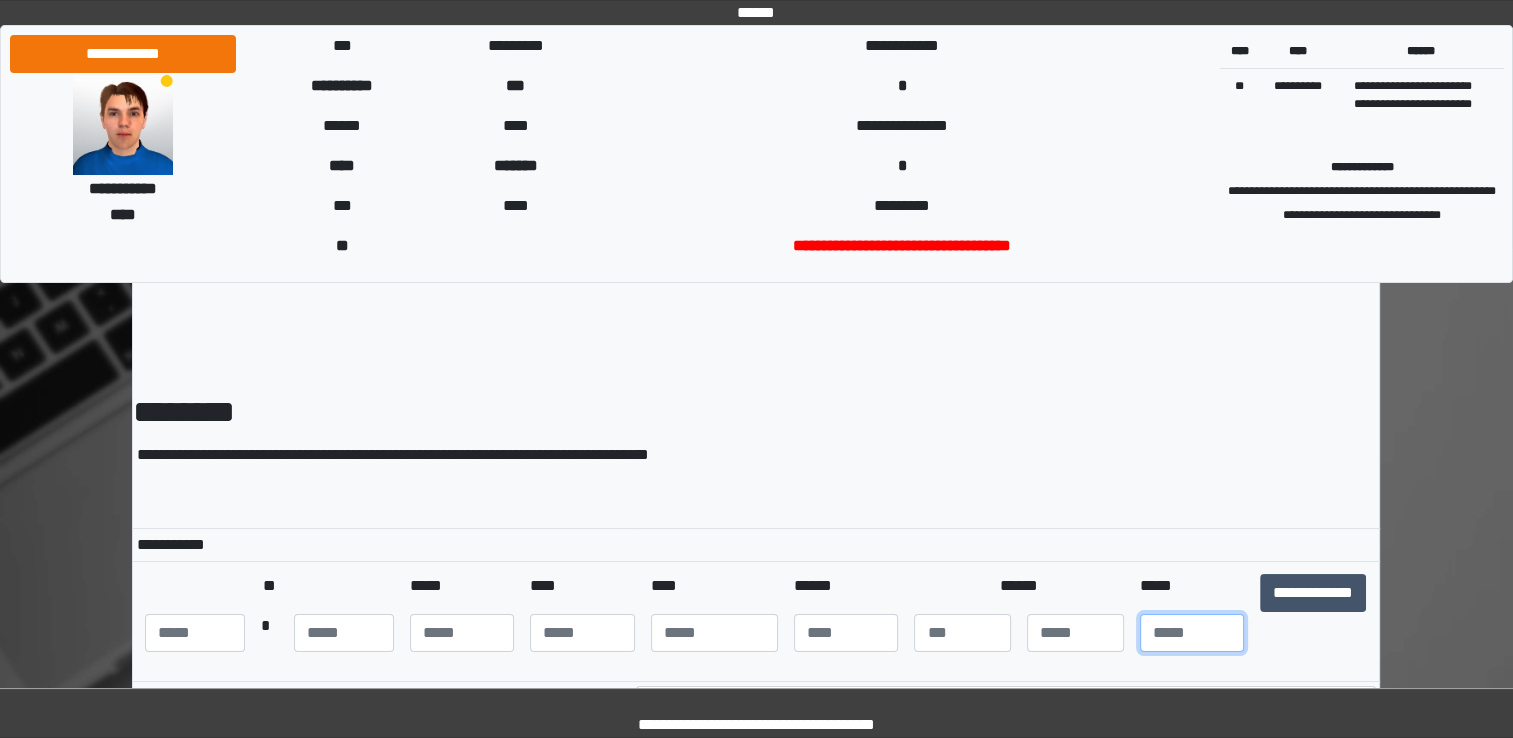 click at bounding box center (1192, 633) 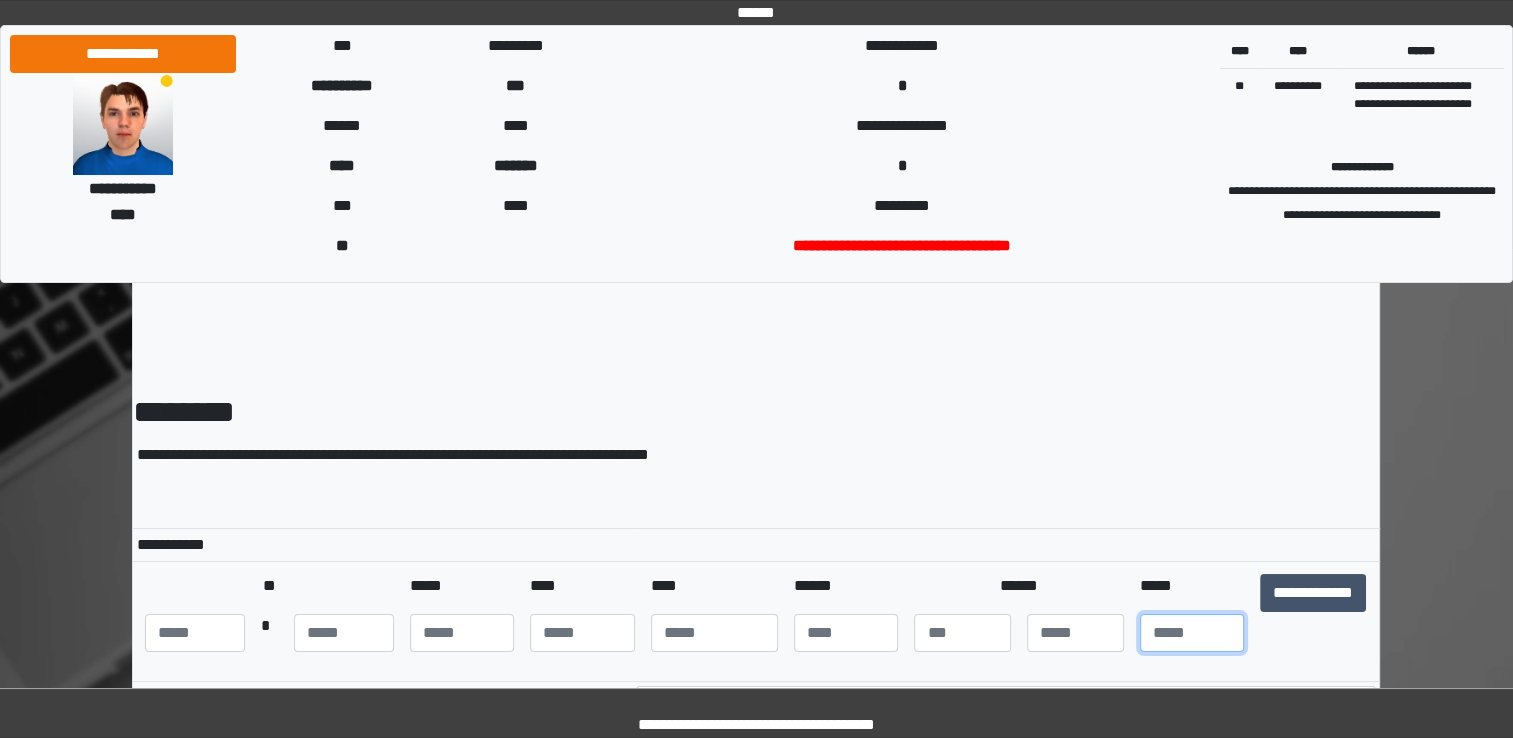 type on "**" 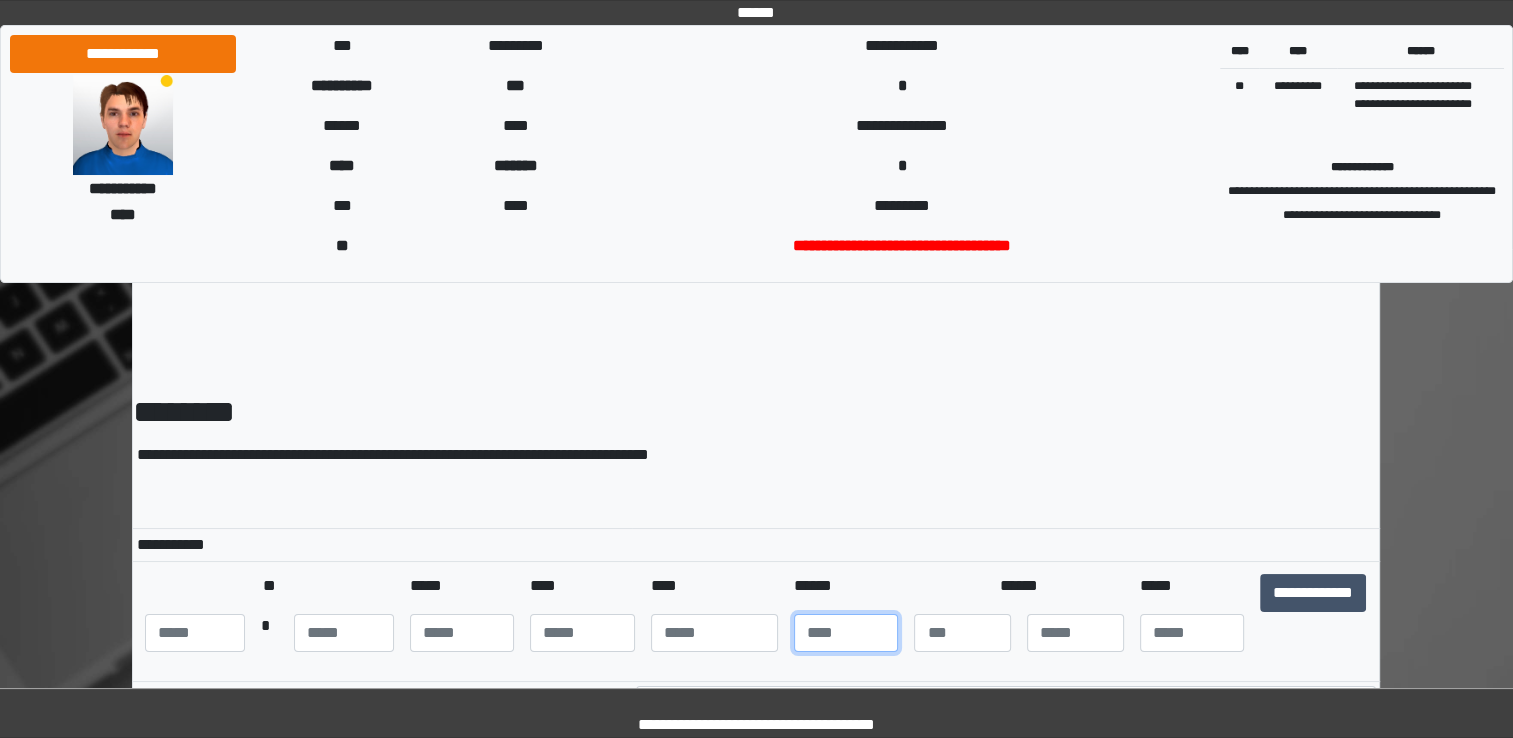 click at bounding box center (846, 633) 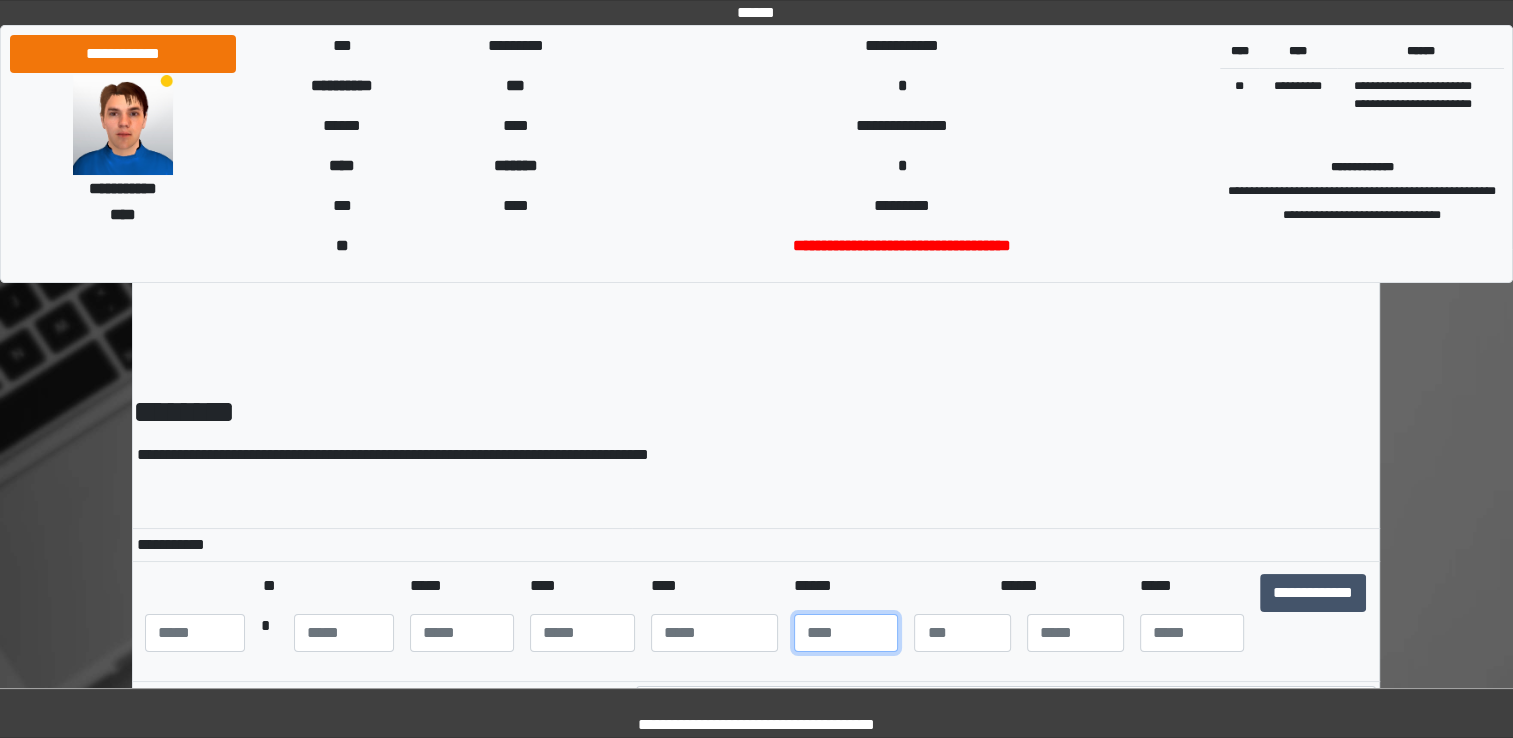 type on "***" 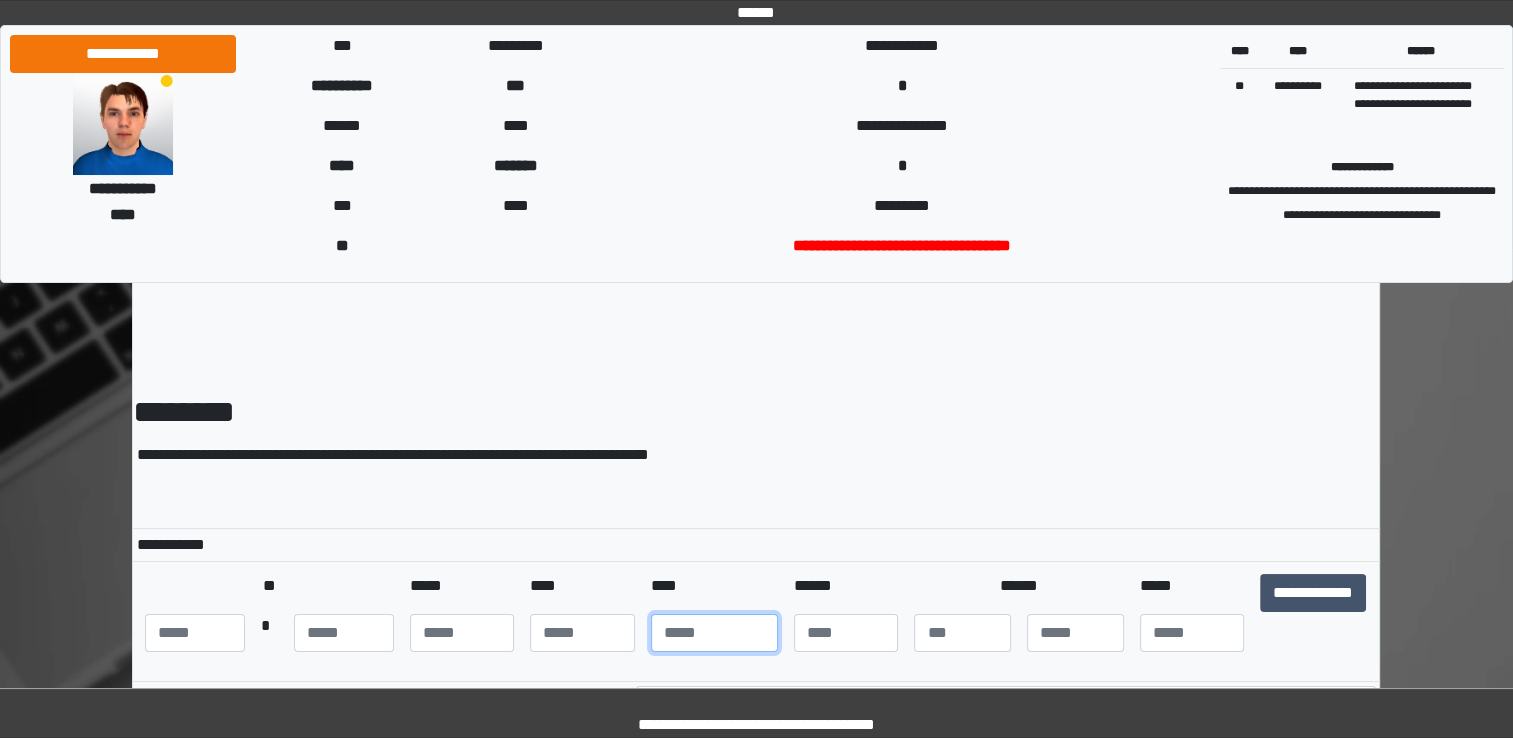 click at bounding box center [714, 633] 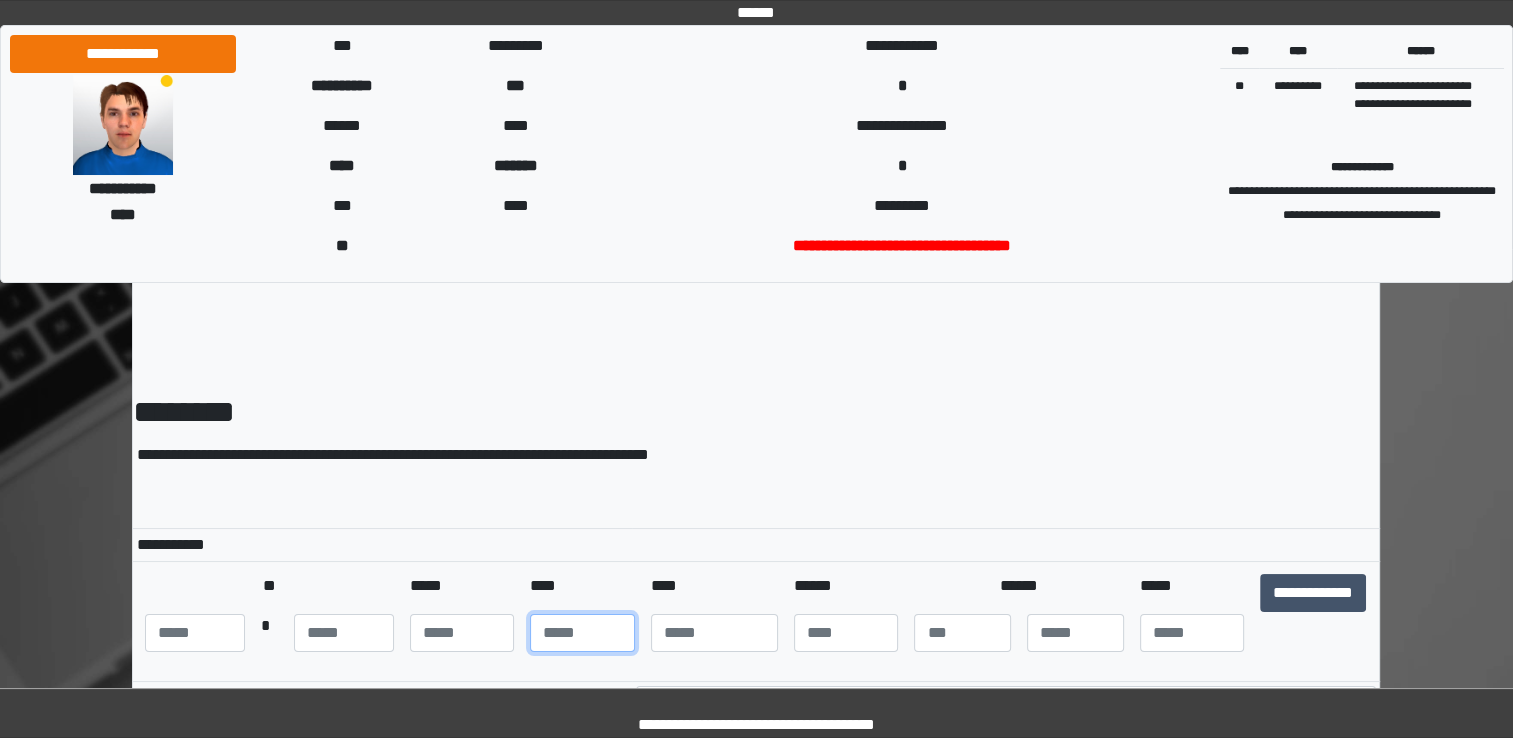 click at bounding box center (582, 633) 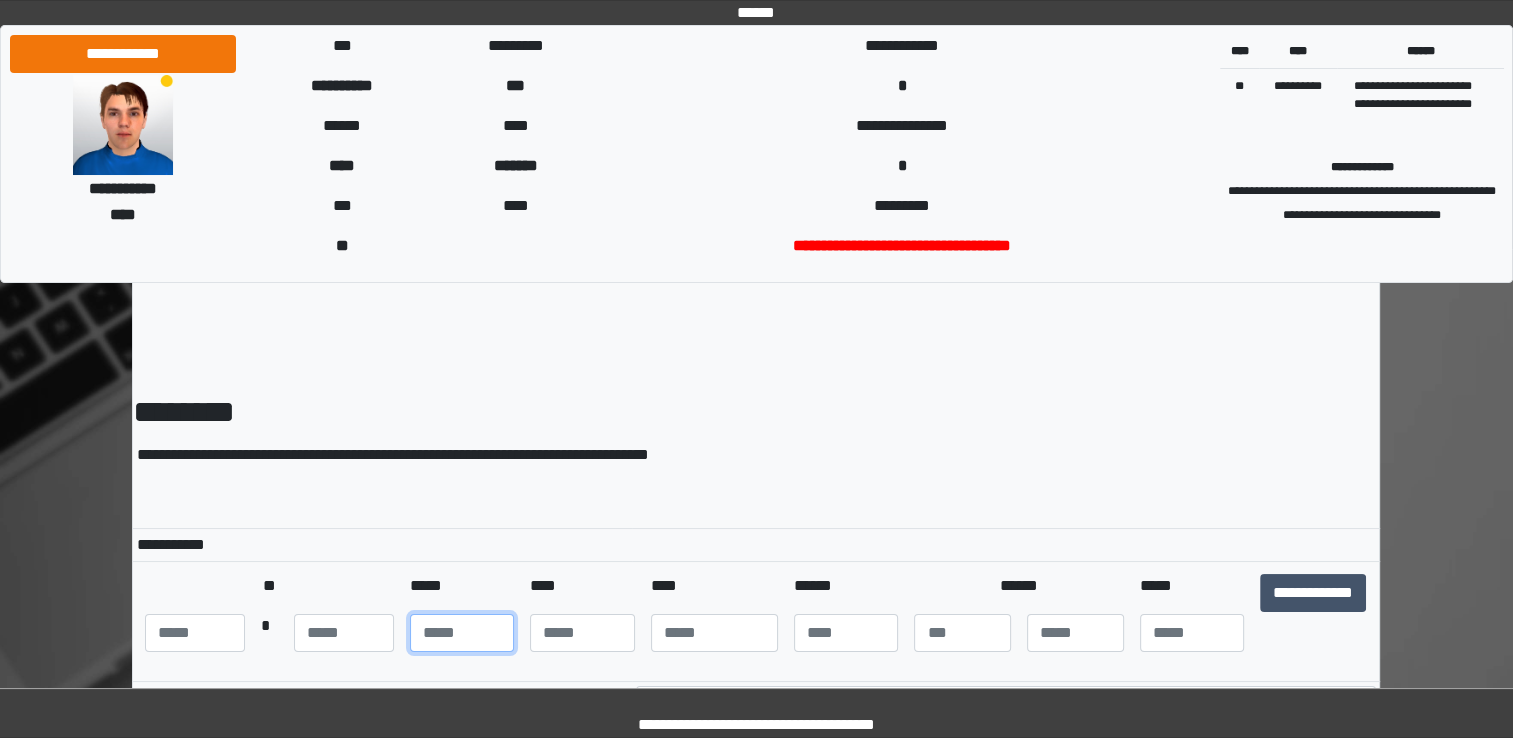 click at bounding box center (462, 633) 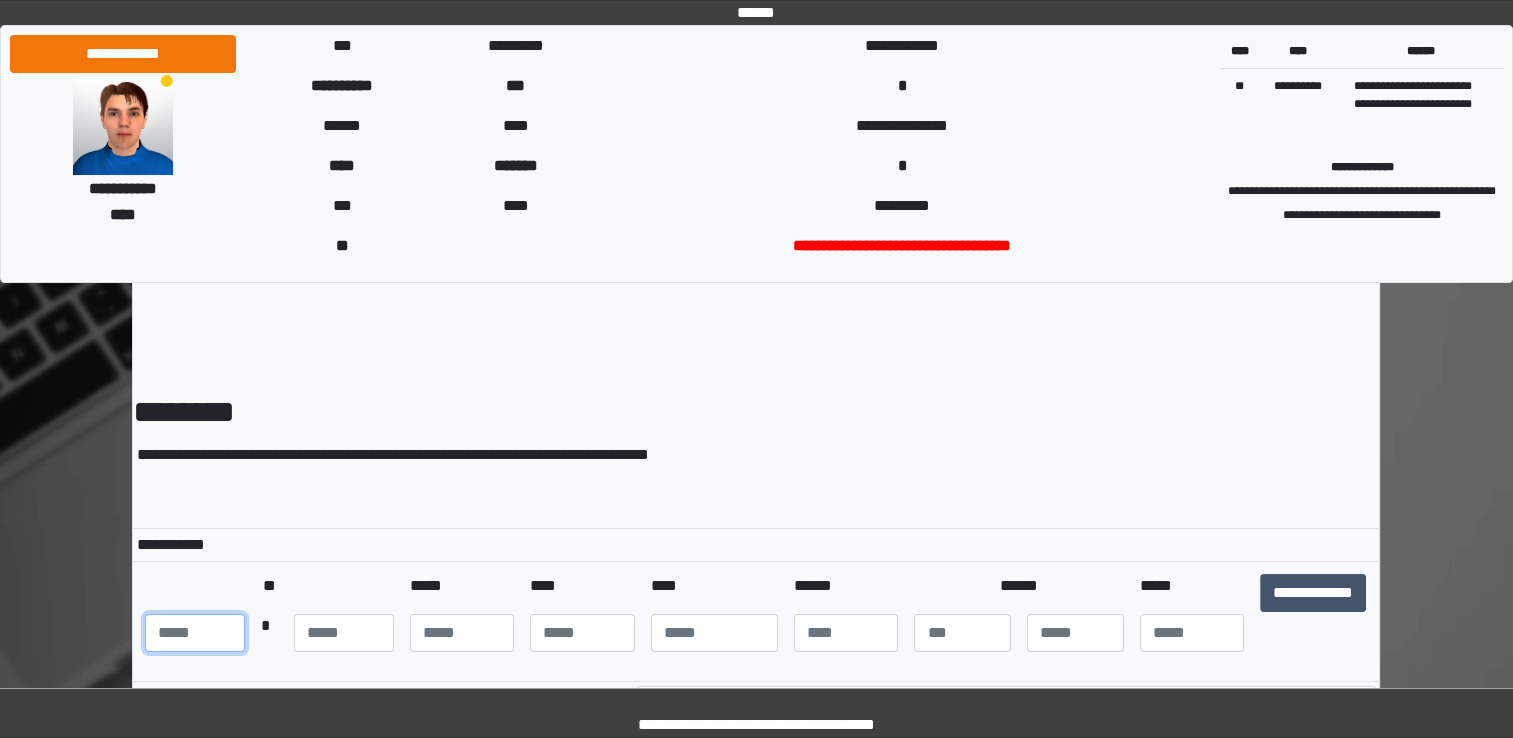click at bounding box center (195, 633) 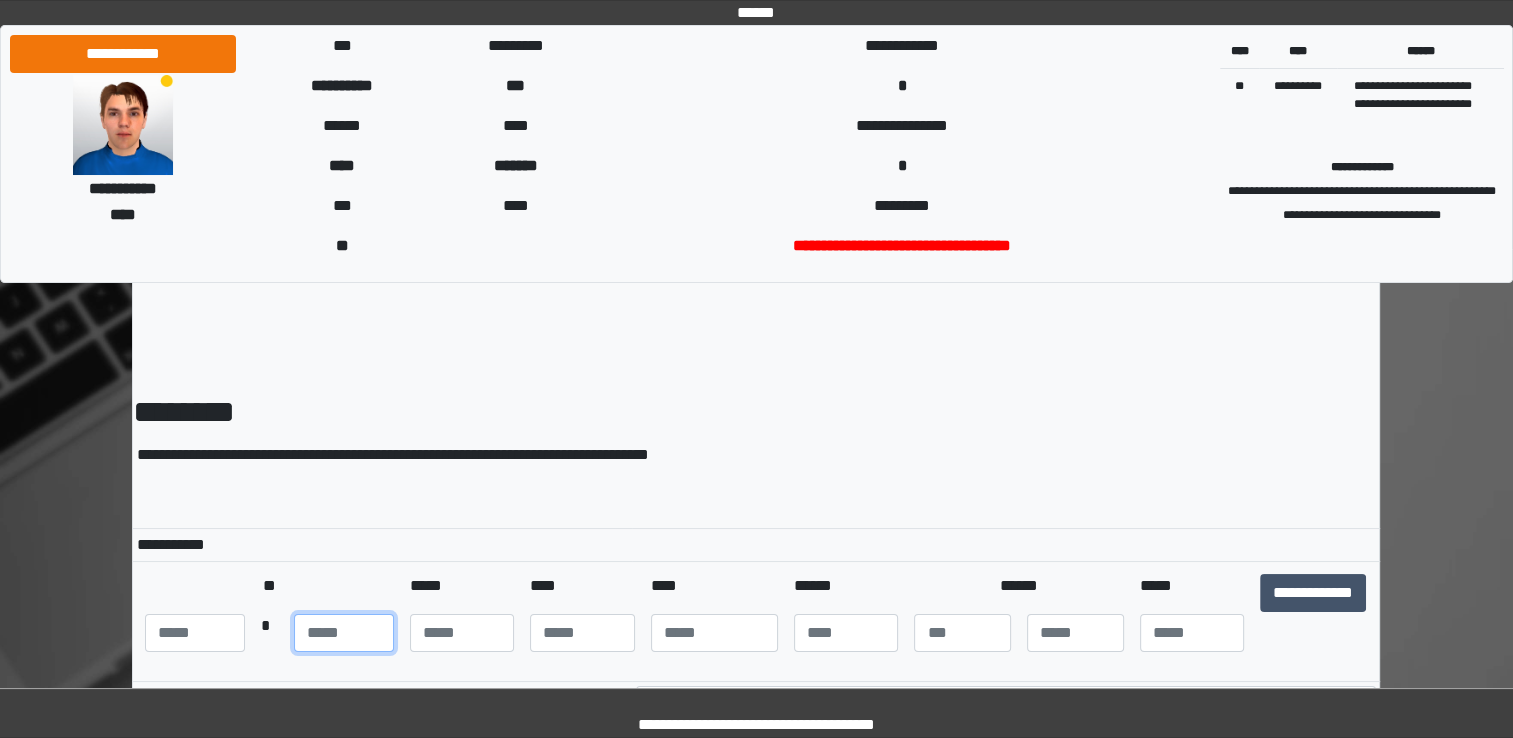 click at bounding box center (344, 633) 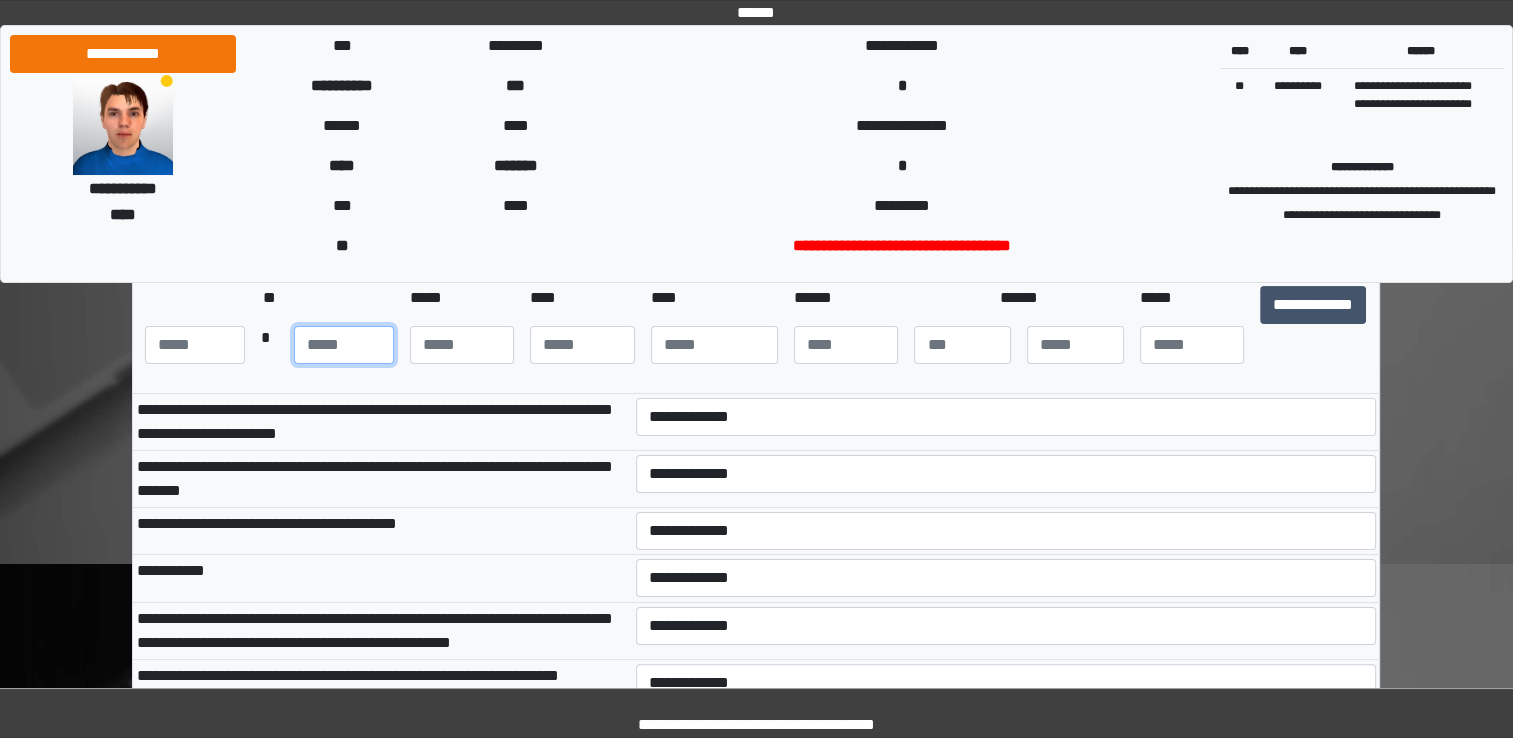 scroll, scrollTop: 298, scrollLeft: 0, axis: vertical 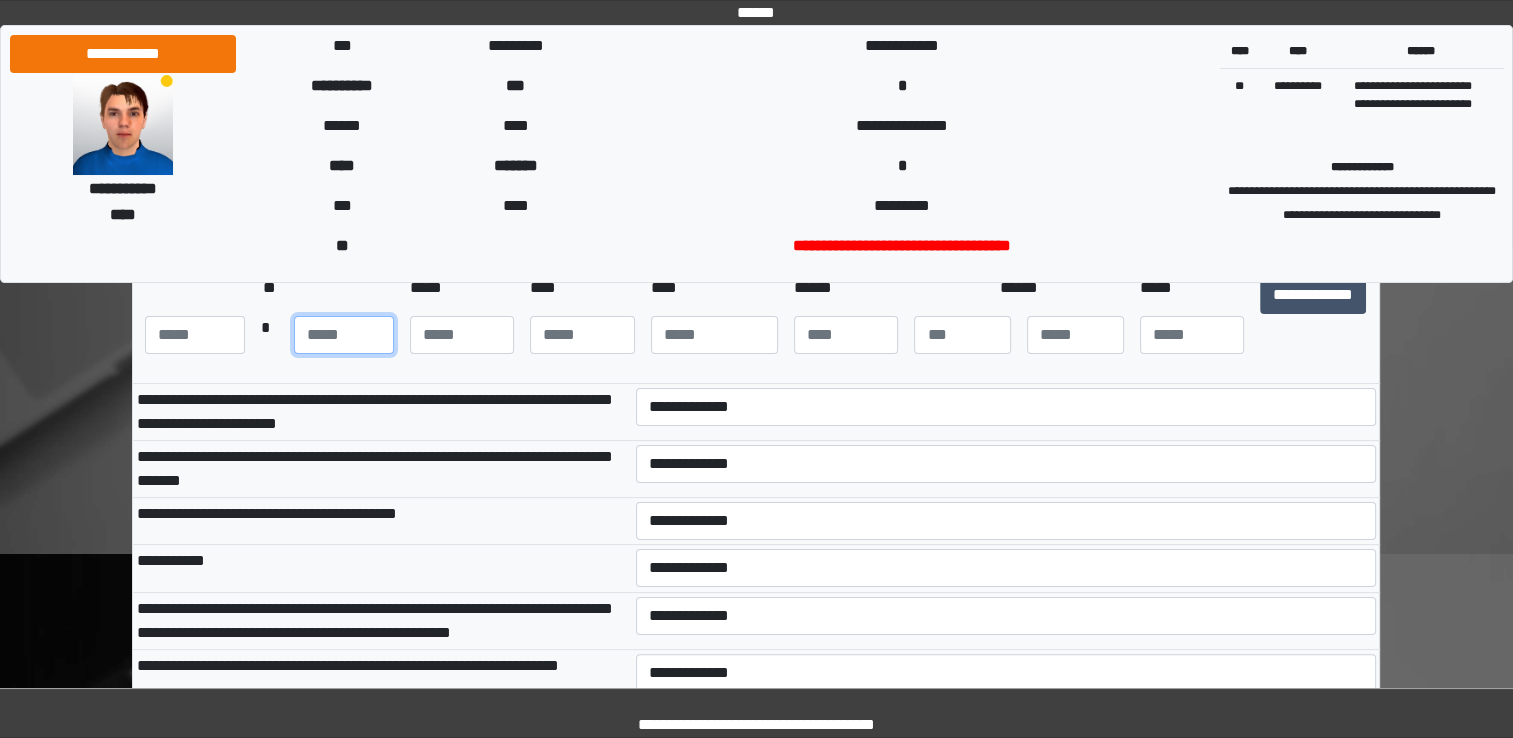 type on "**" 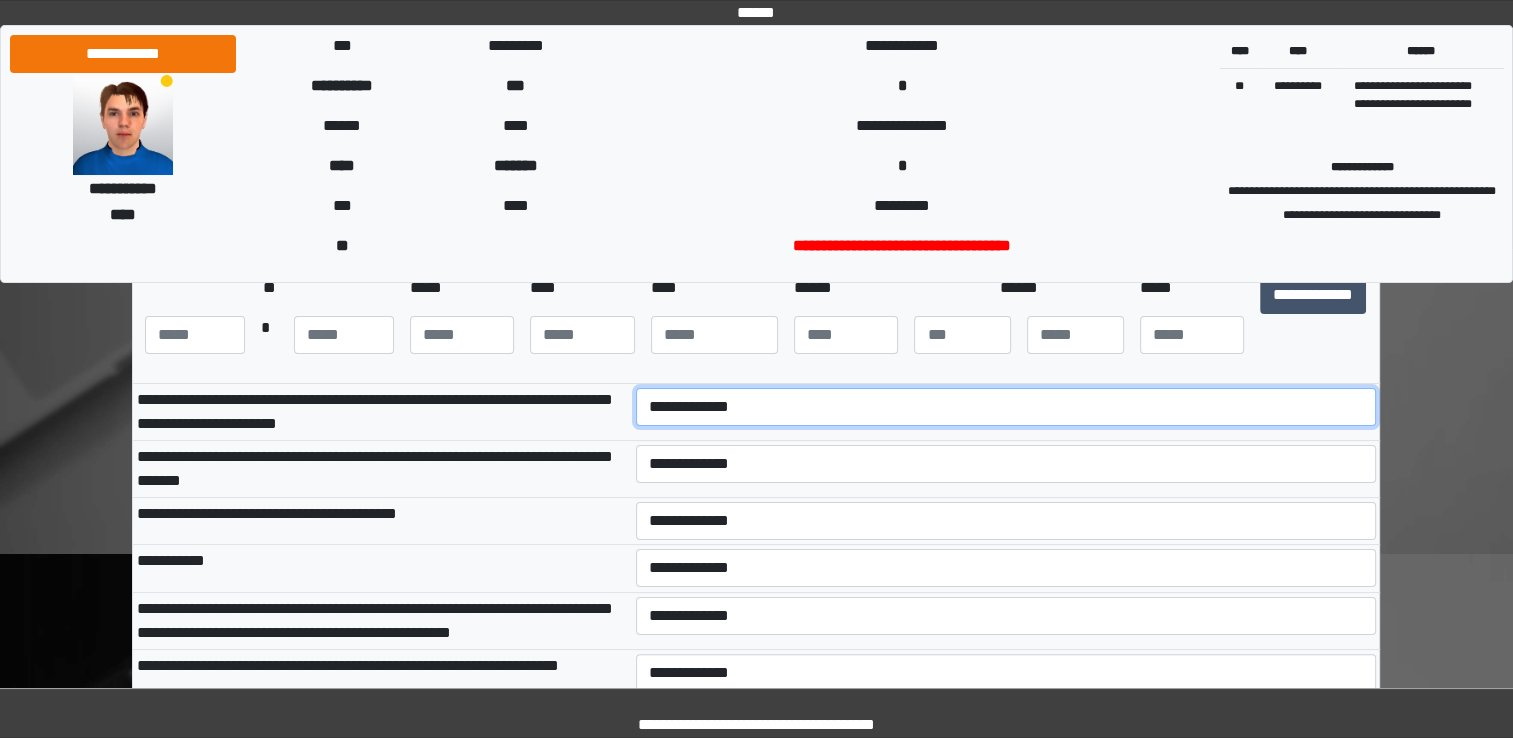 click on "**********" at bounding box center [1006, 407] 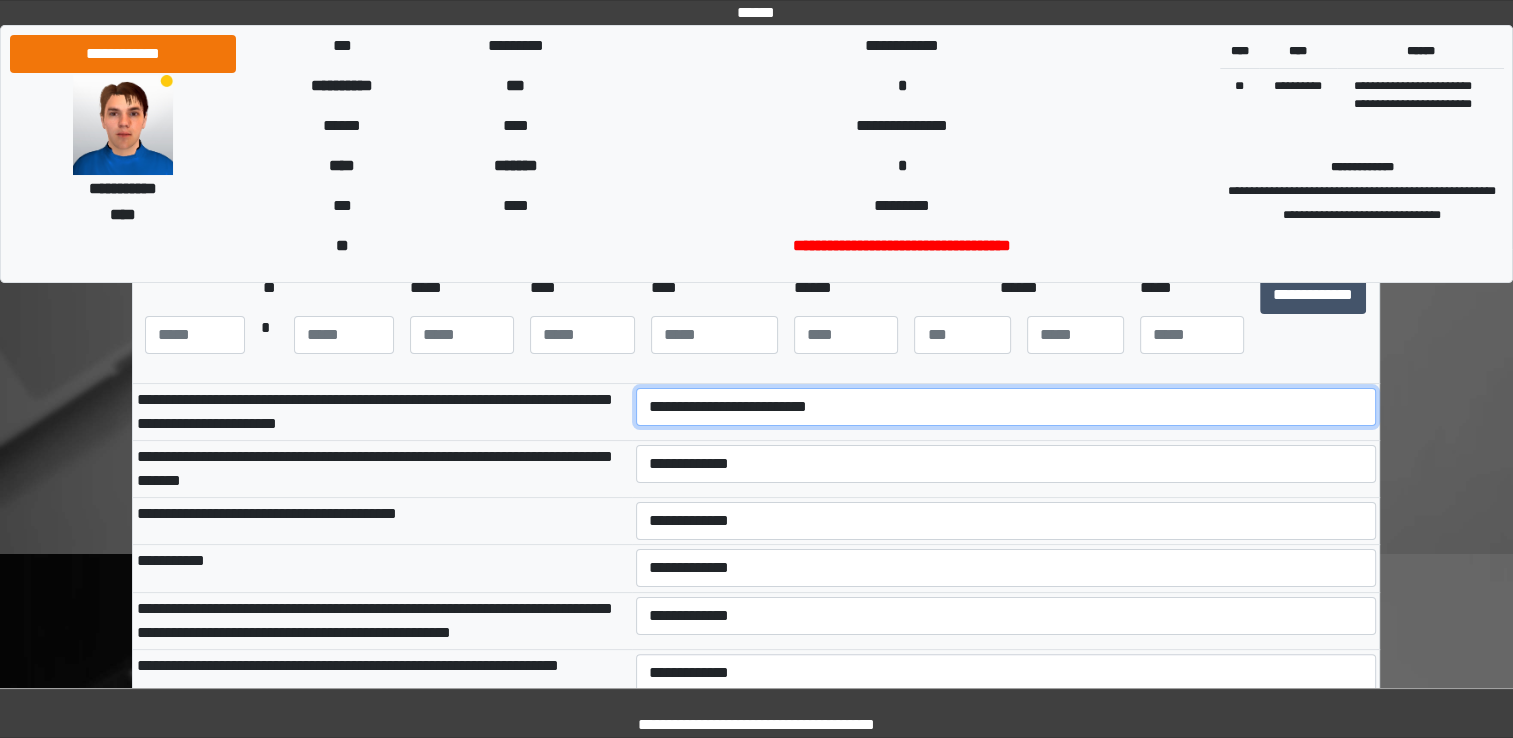 click on "**********" at bounding box center [1006, 407] 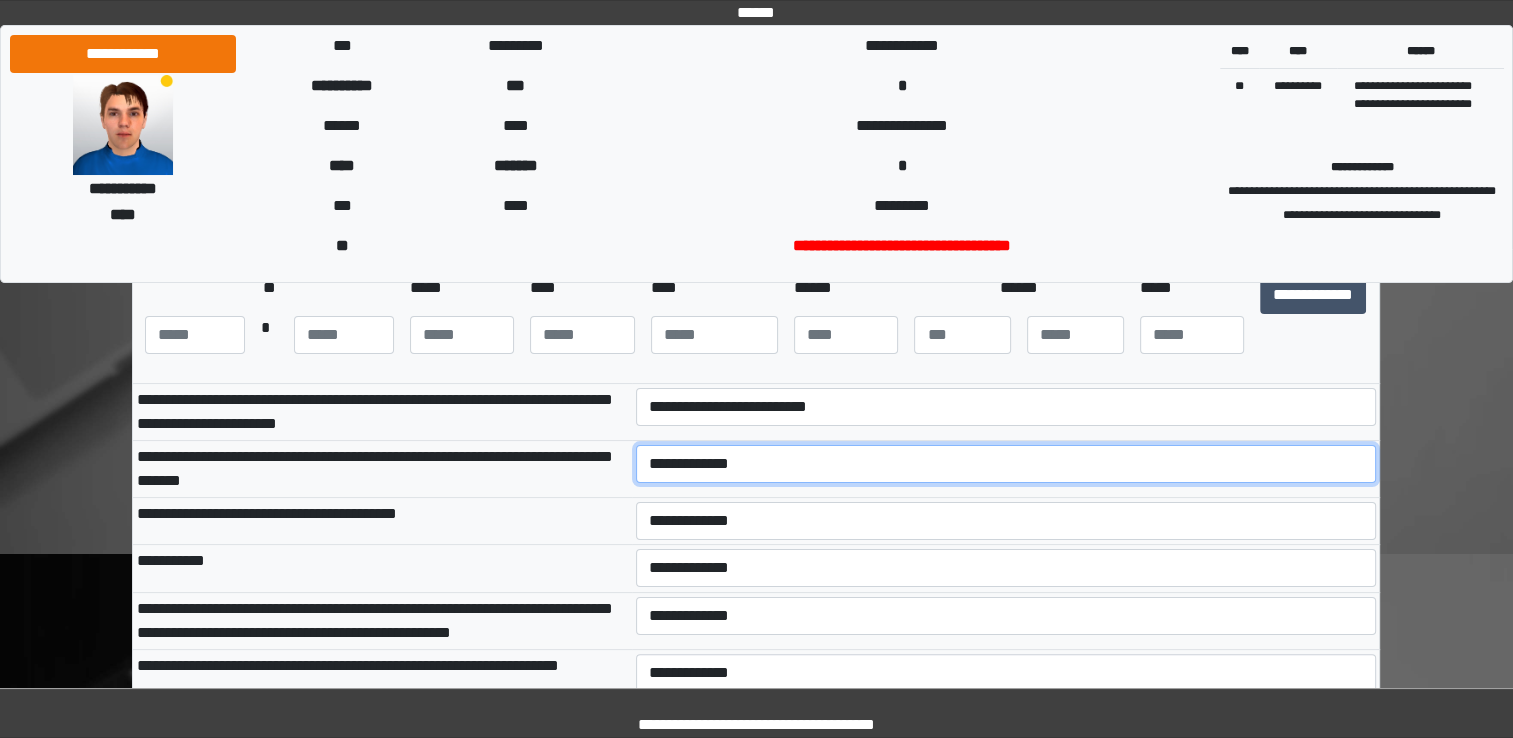 click on "**********" at bounding box center (1006, 464) 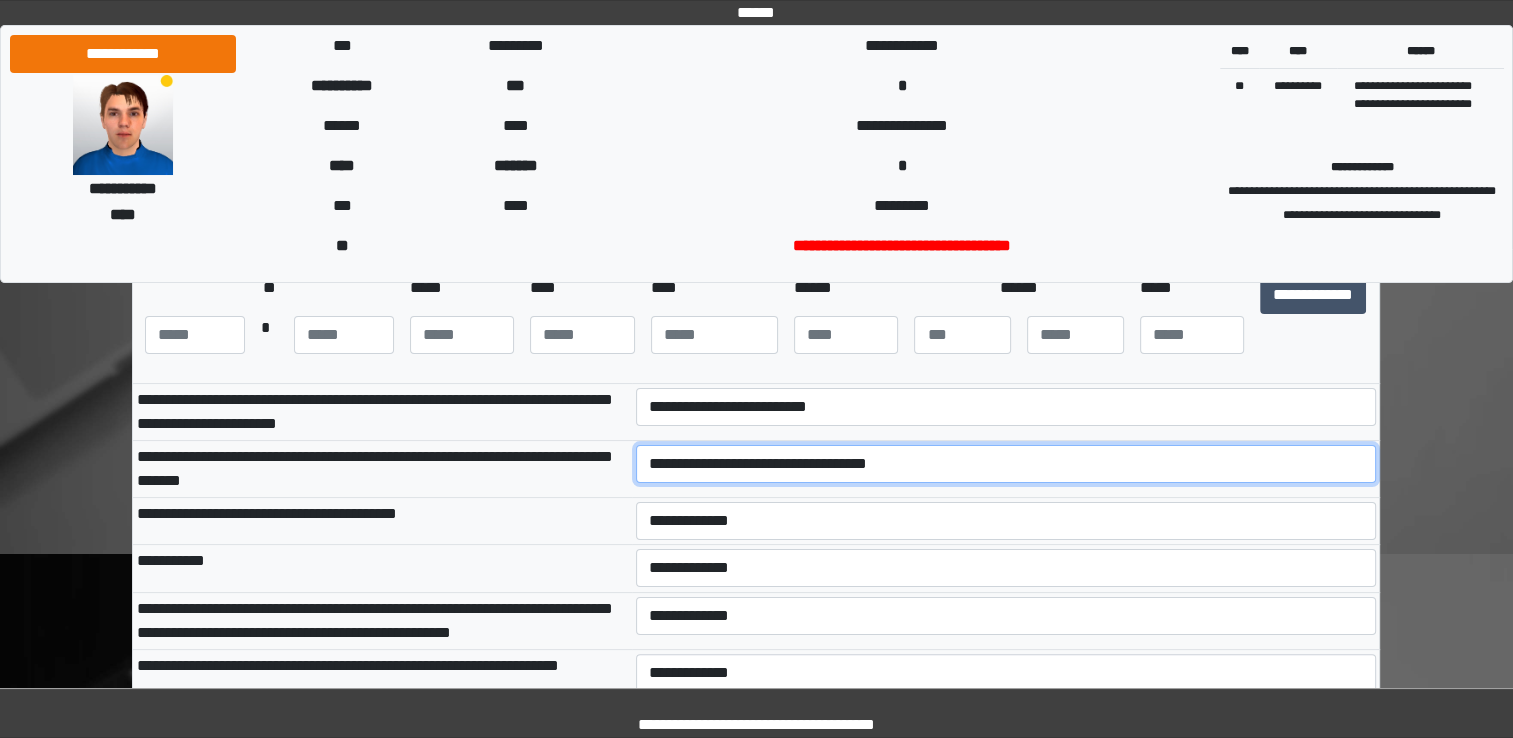 click on "**********" at bounding box center (1006, 464) 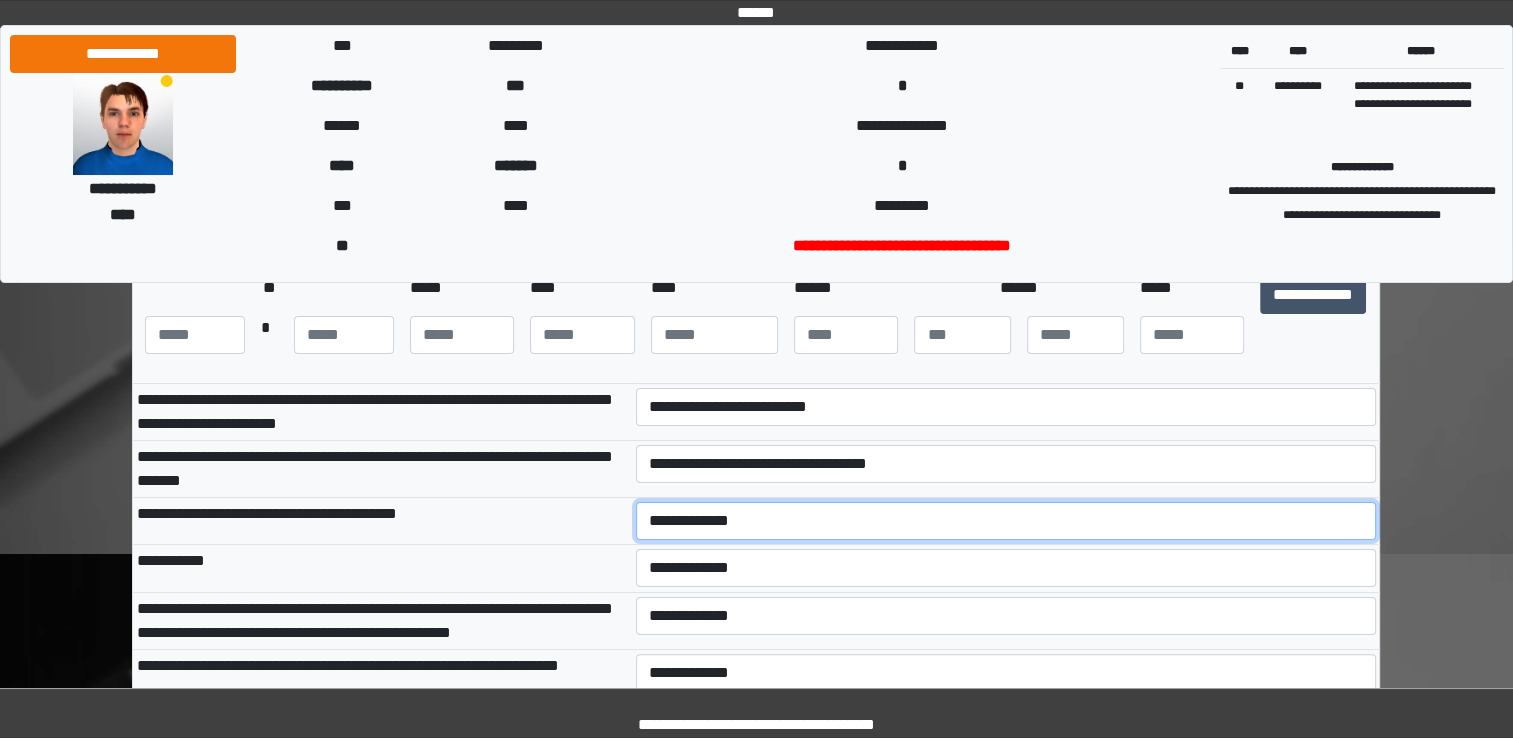 click on "**********" at bounding box center (1006, 521) 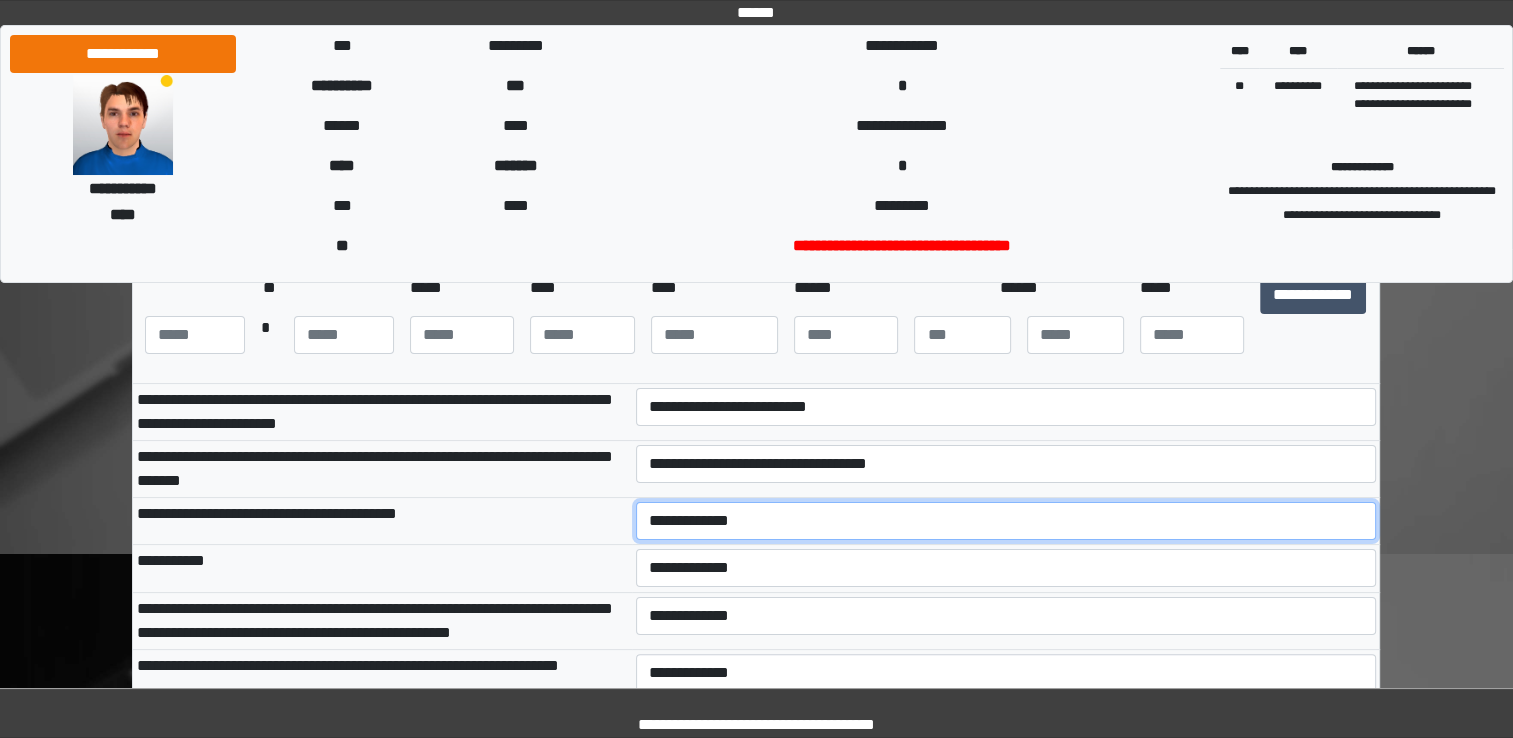 select on "***" 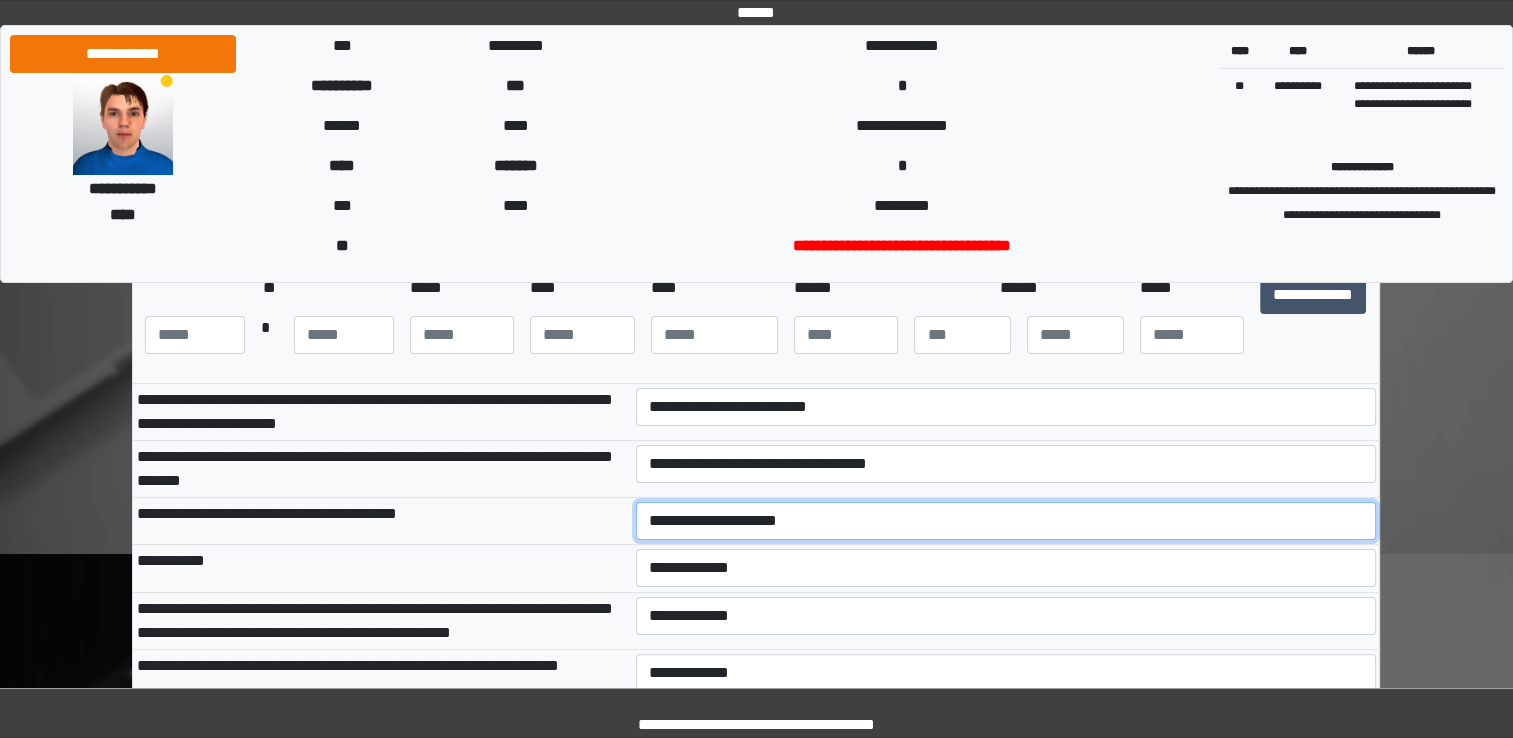 click on "**********" at bounding box center [1006, 521] 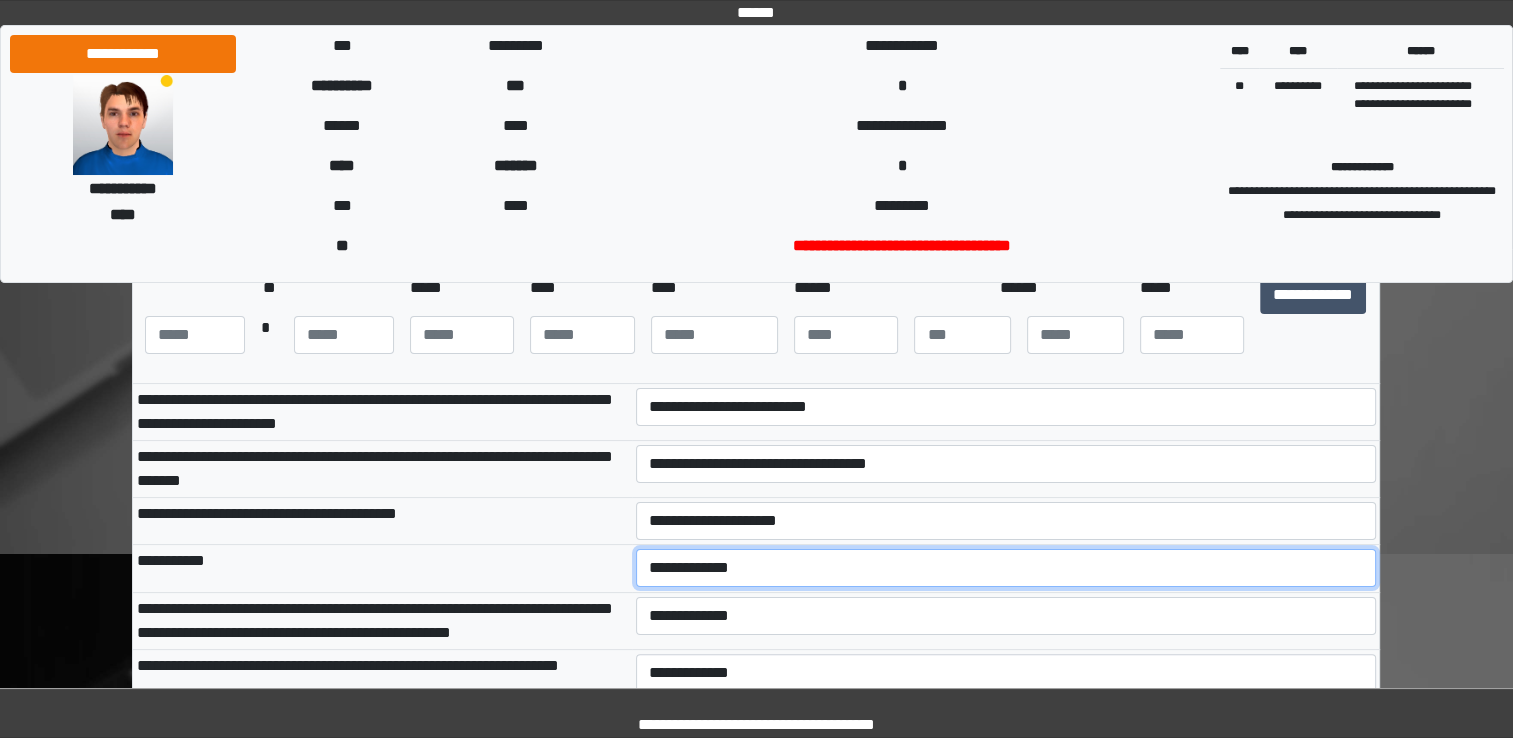 drag, startPoint x: 688, startPoint y: 557, endPoint x: 700, endPoint y: 630, distance: 73.97973 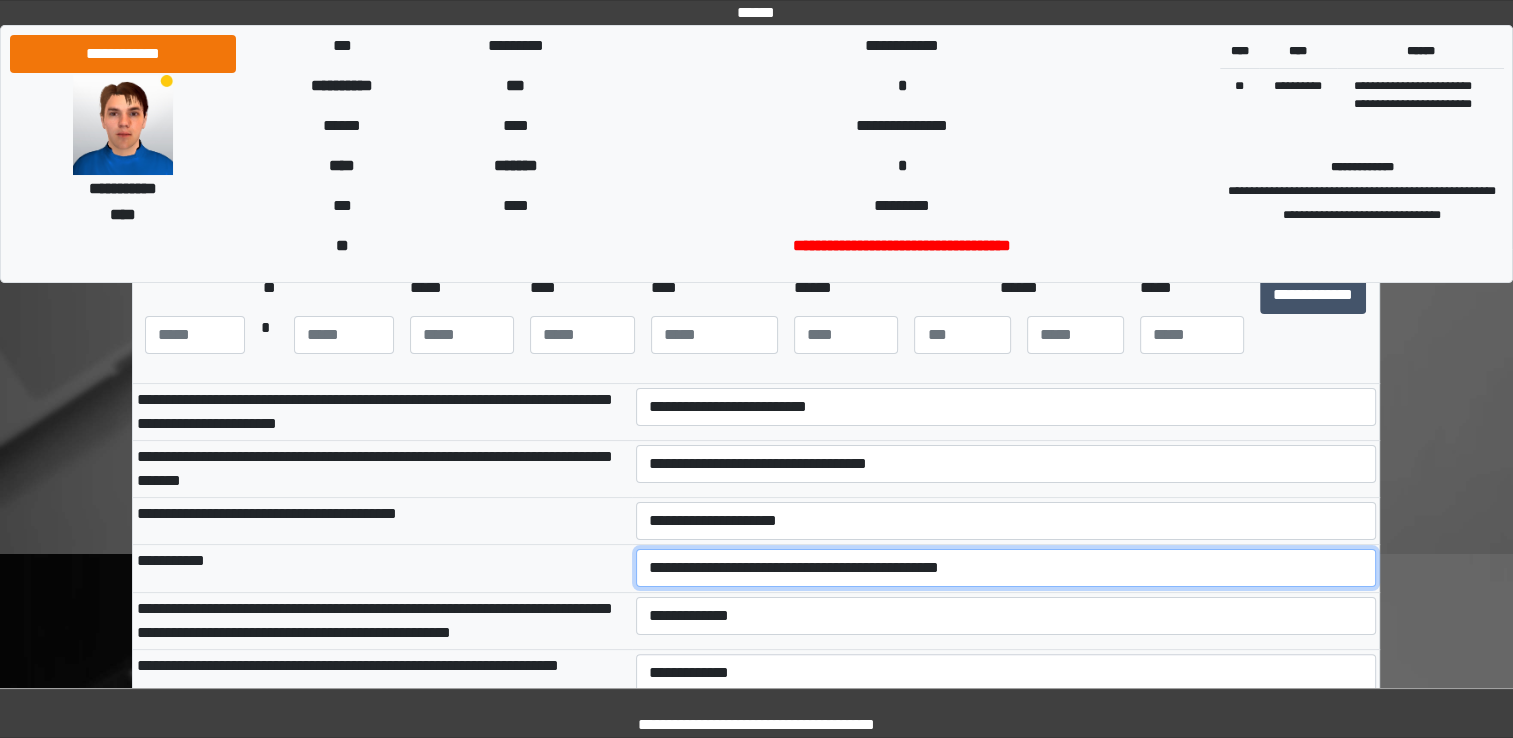 click on "**********" at bounding box center (1006, 568) 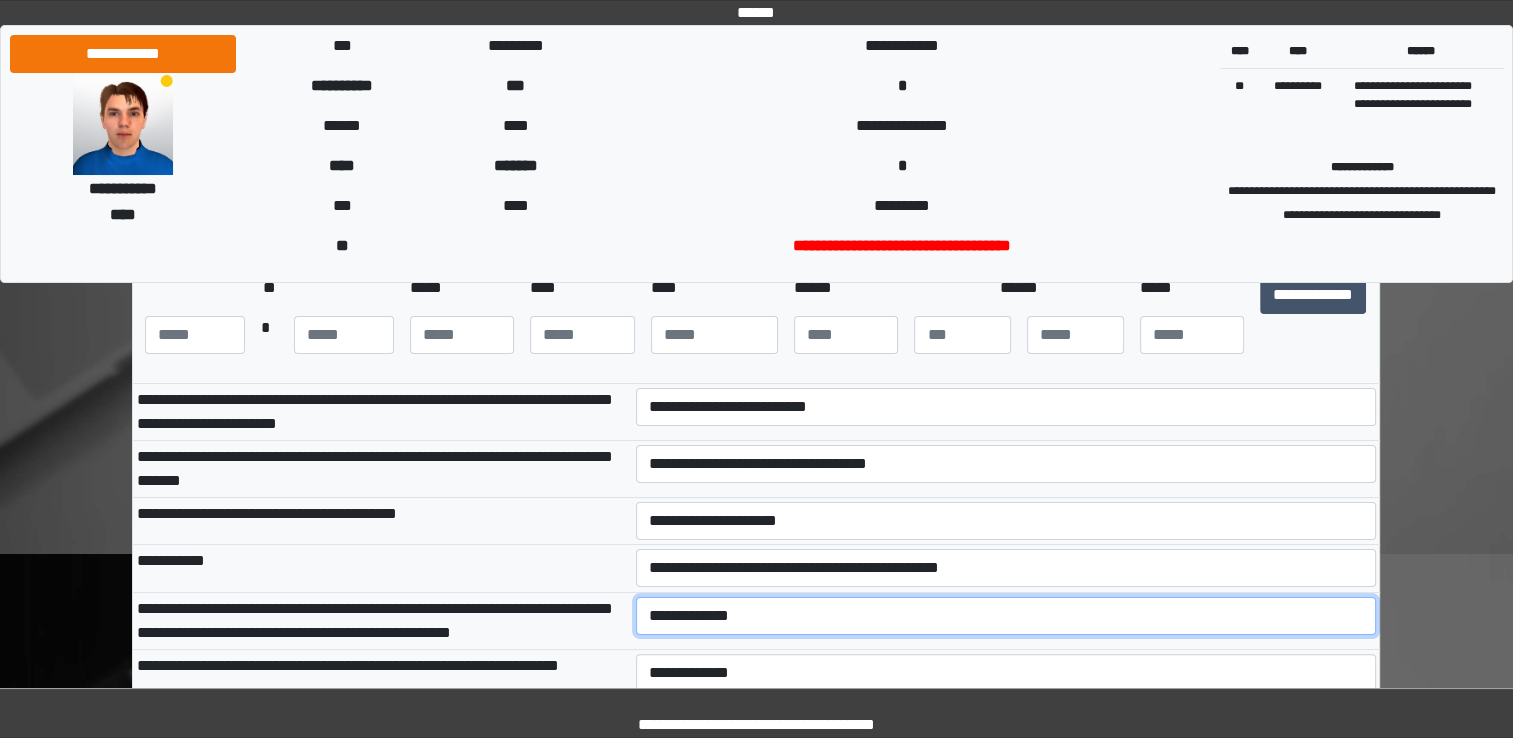 click on "**********" at bounding box center (1006, 616) 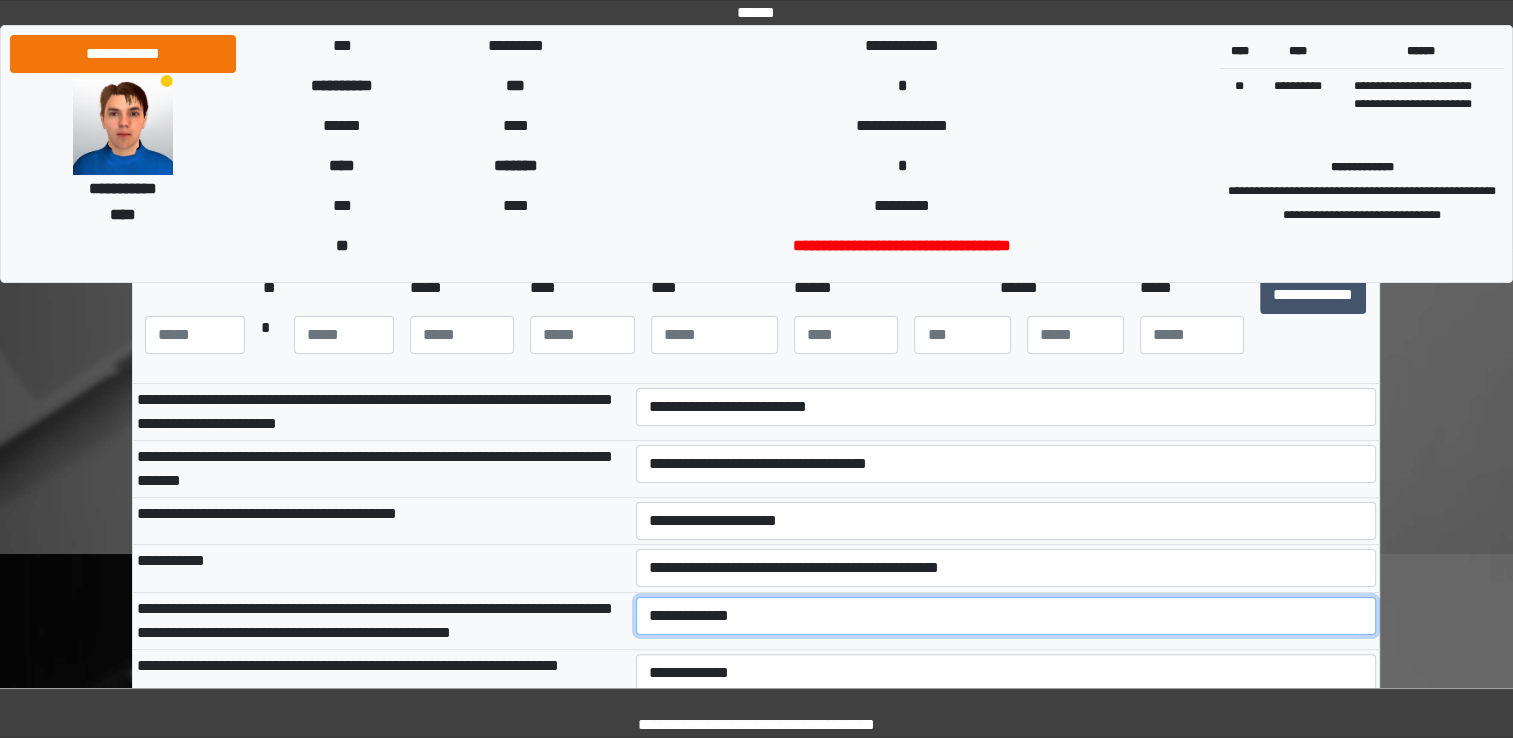 select on "***" 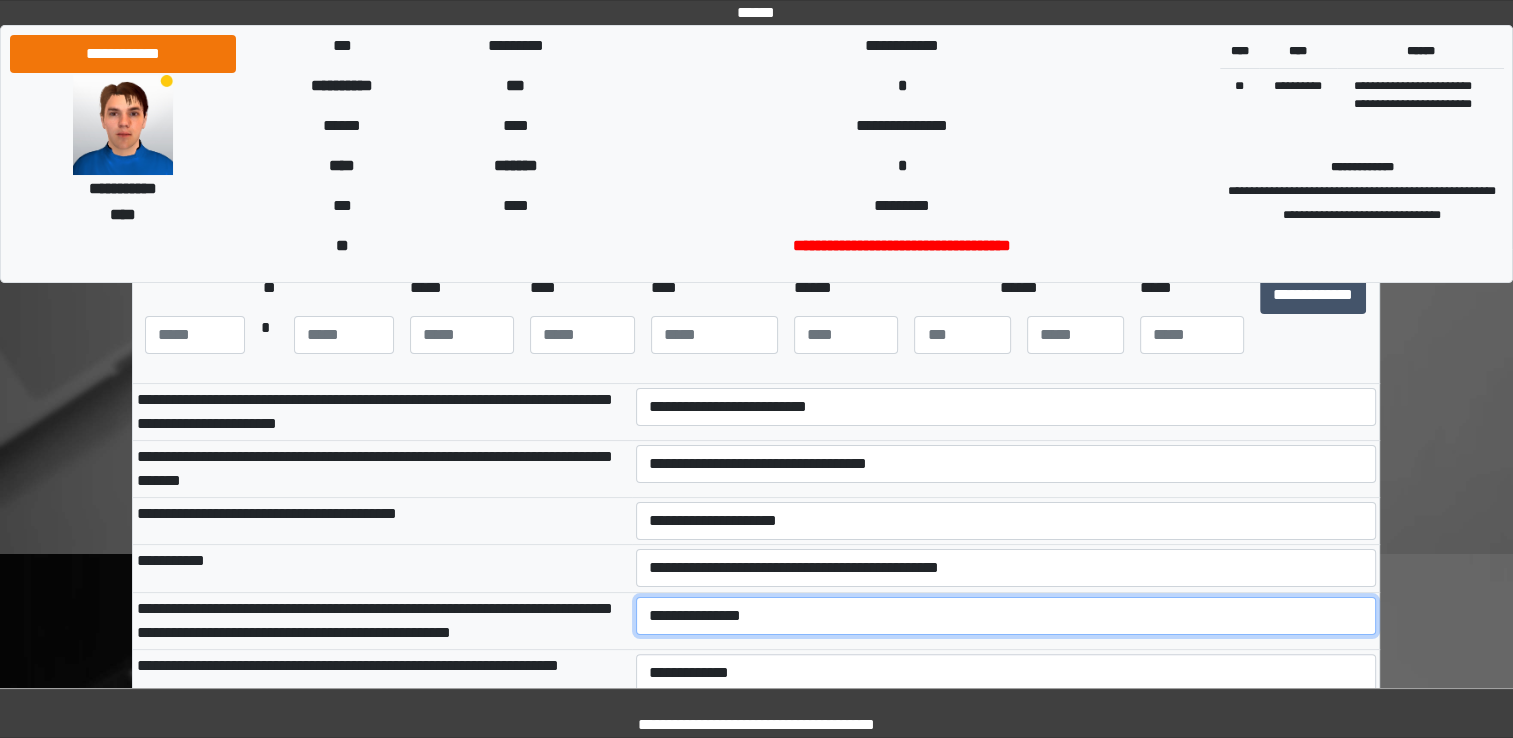 click on "**********" at bounding box center (1006, 616) 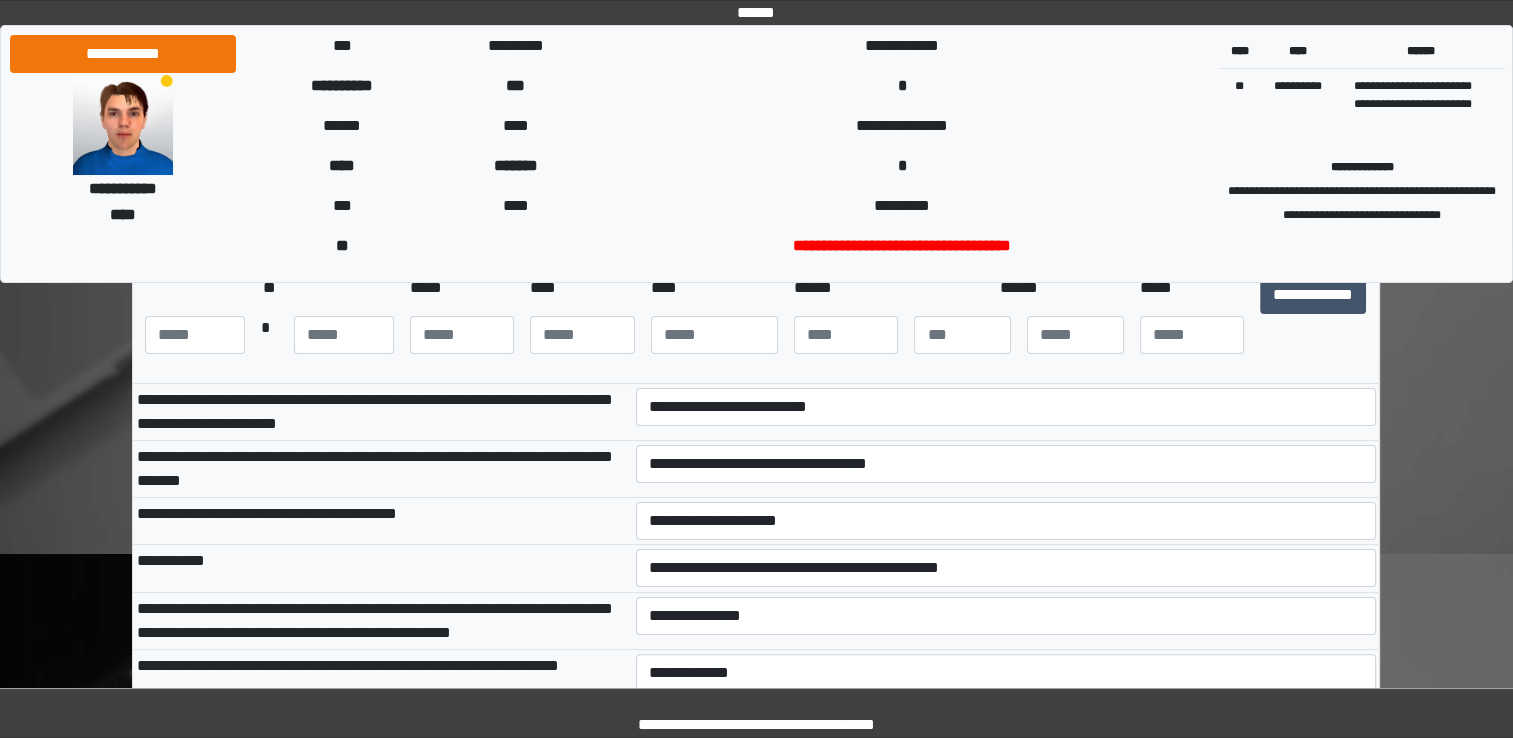 drag, startPoint x: 1512, startPoint y: 407, endPoint x: 1512, endPoint y: 442, distance: 35 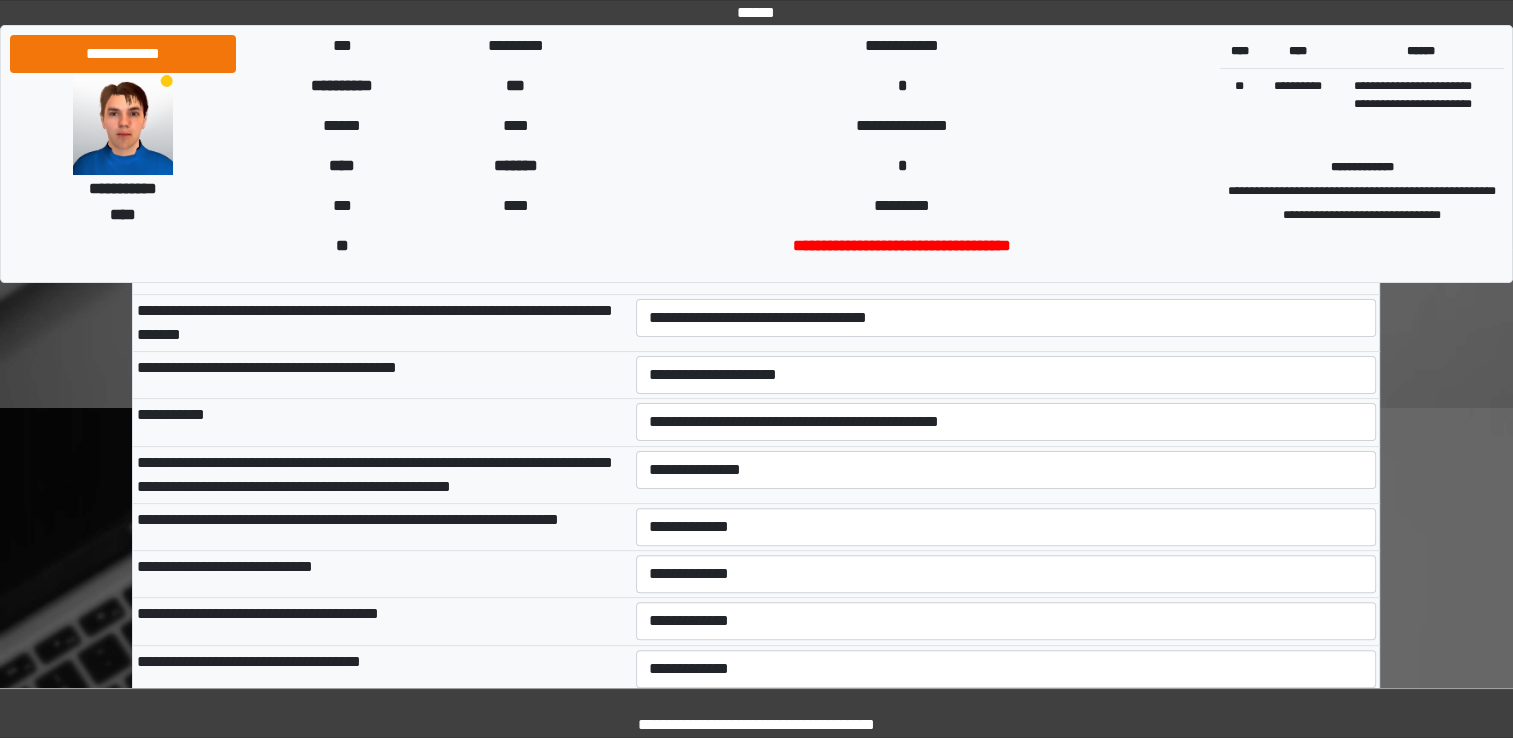 scroll, scrollTop: 460, scrollLeft: 0, axis: vertical 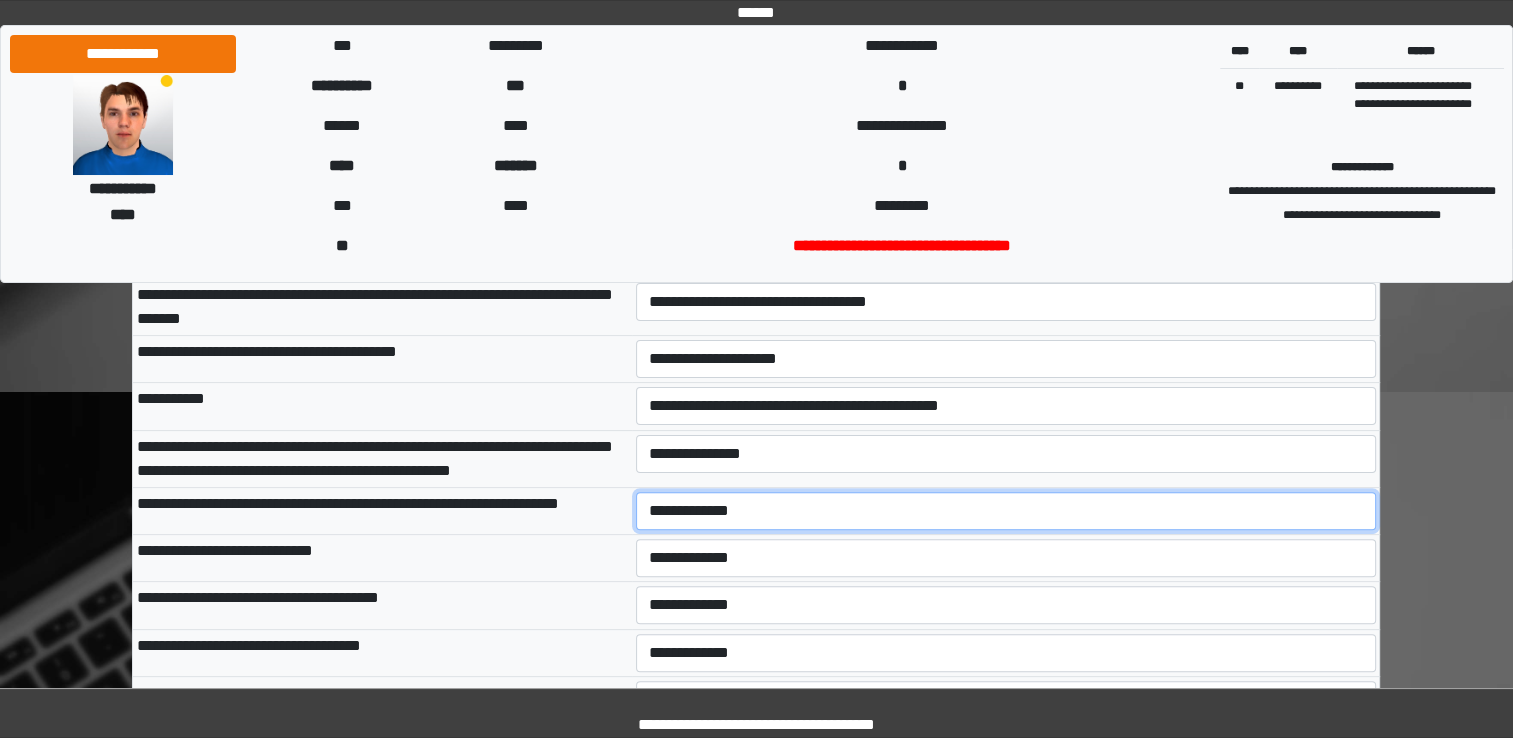 click on "**********" at bounding box center [1006, 511] 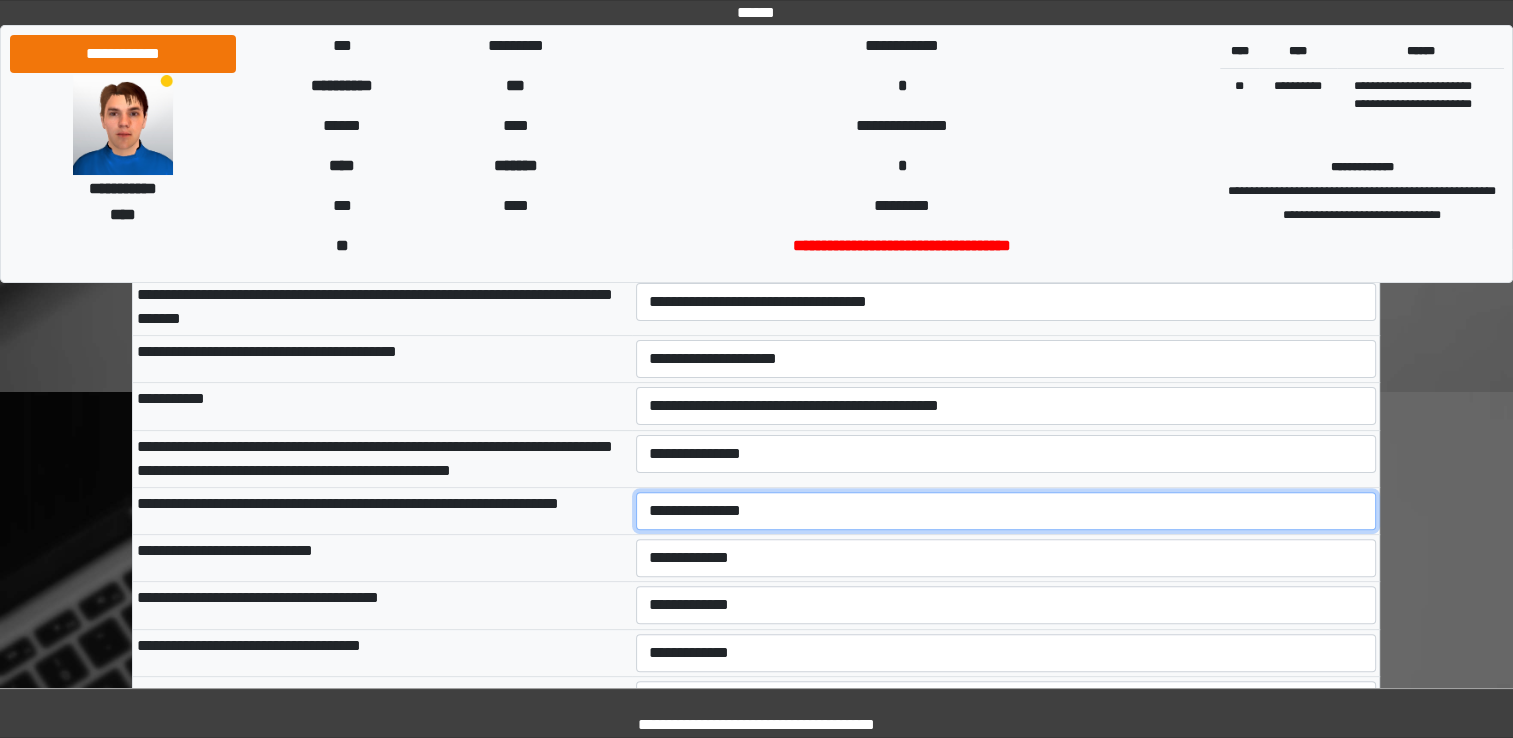 click on "**********" at bounding box center (1006, 511) 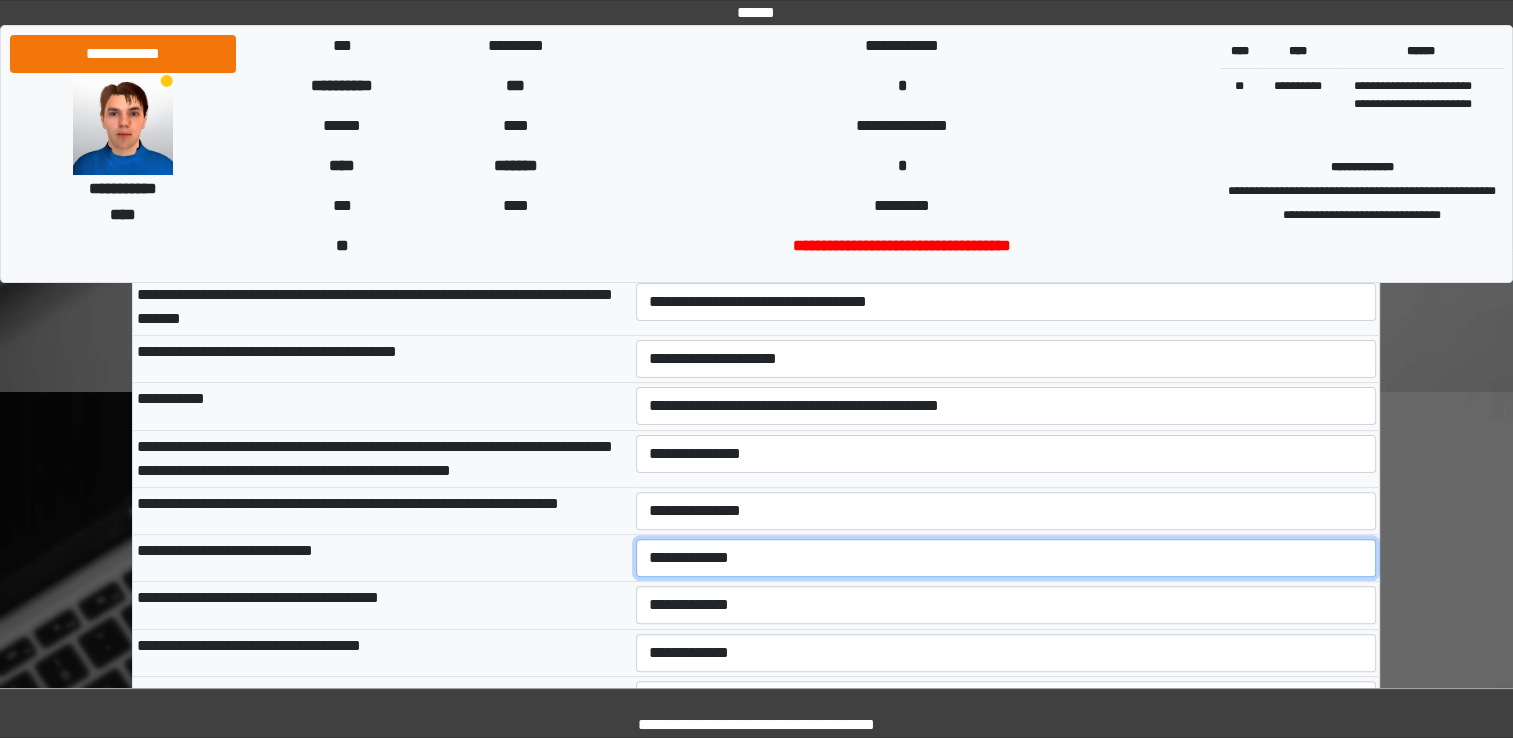 click on "**********" at bounding box center (1006, 558) 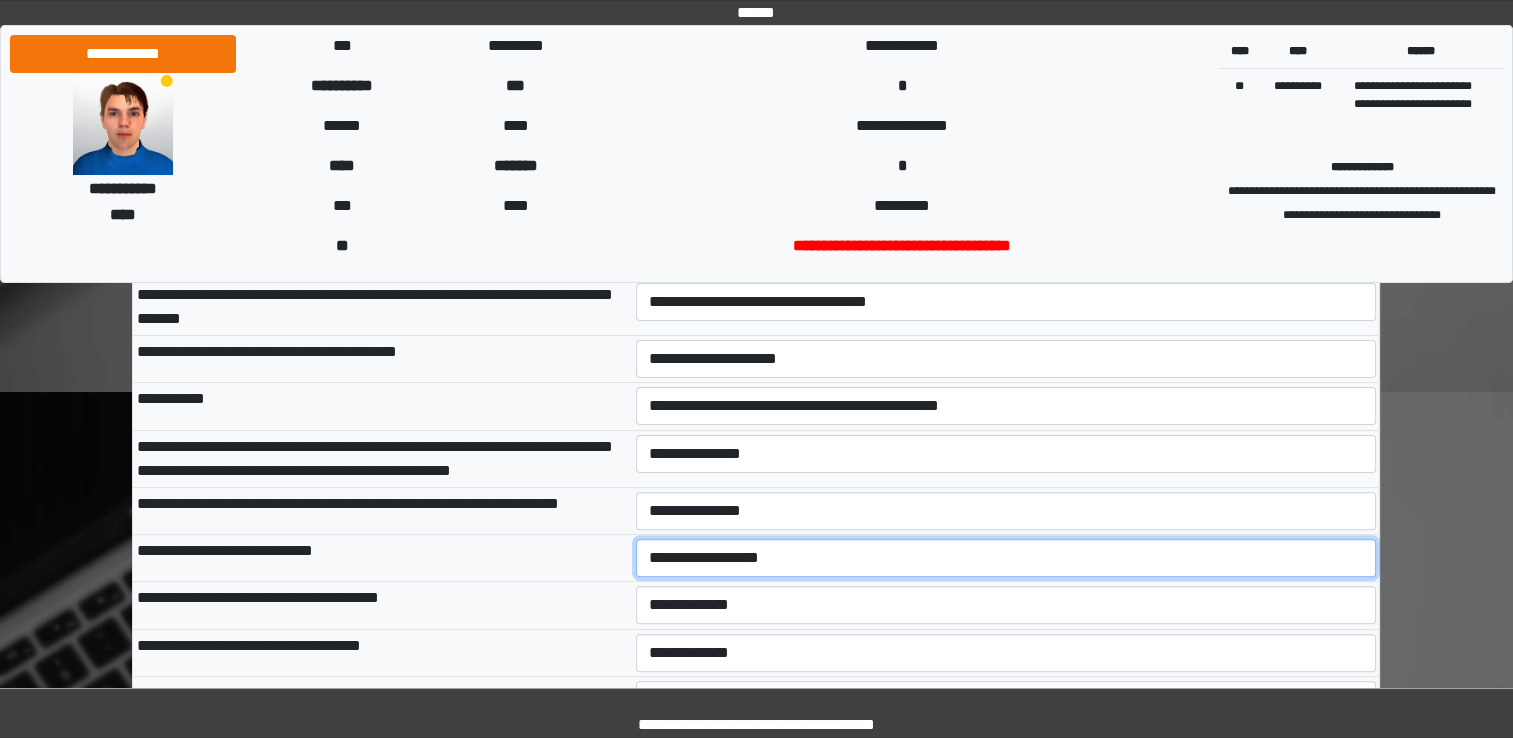 click on "**********" at bounding box center [1006, 558] 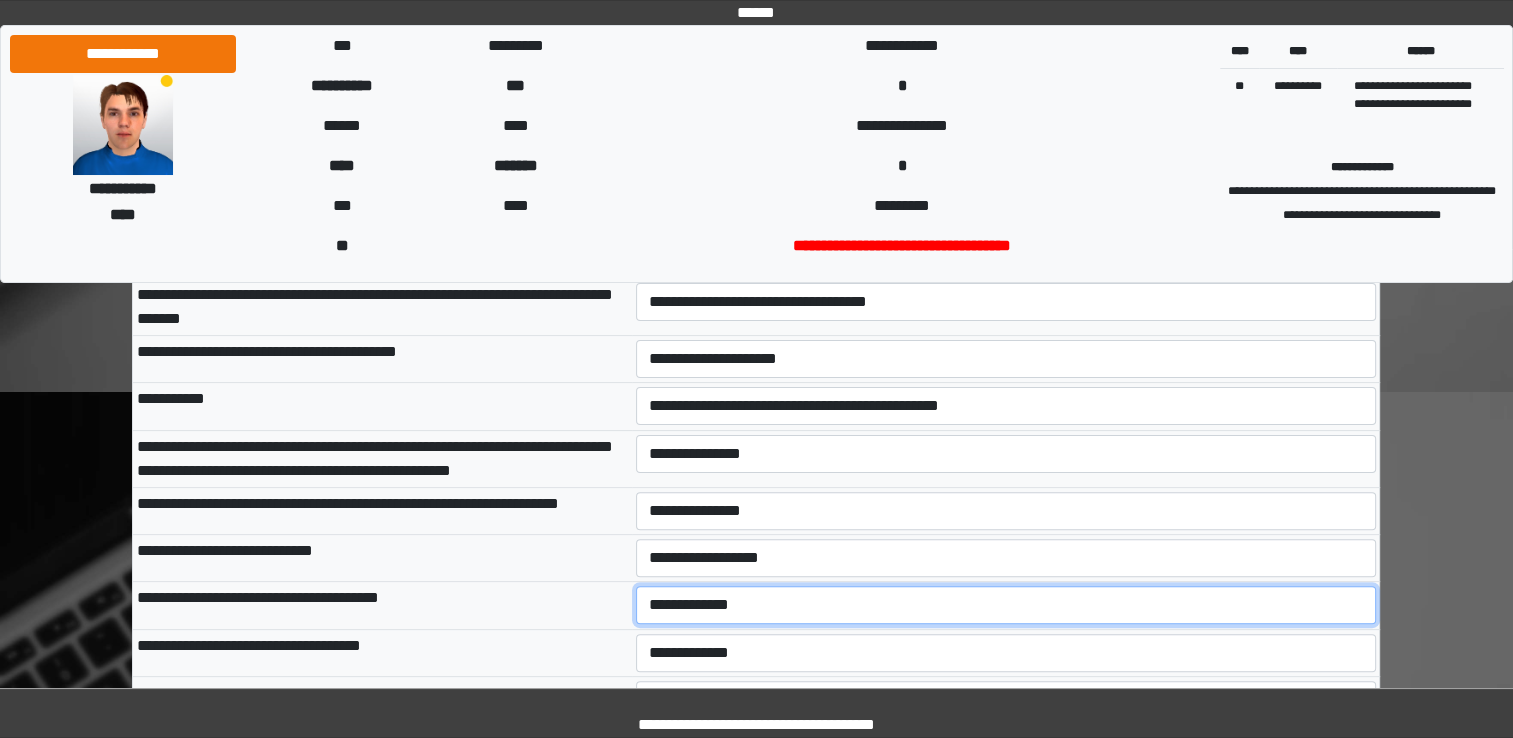 click on "**********" at bounding box center [1006, 605] 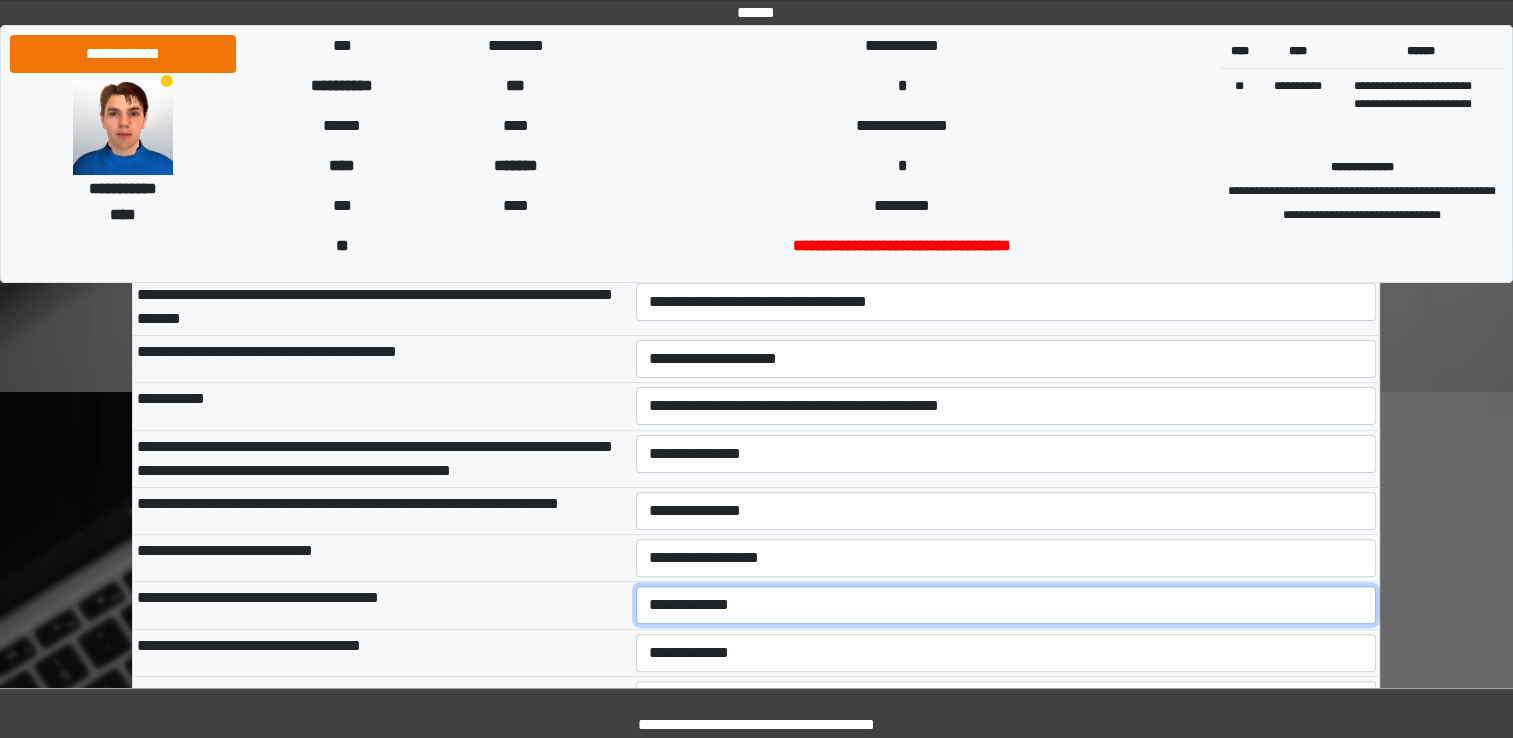 select on "***" 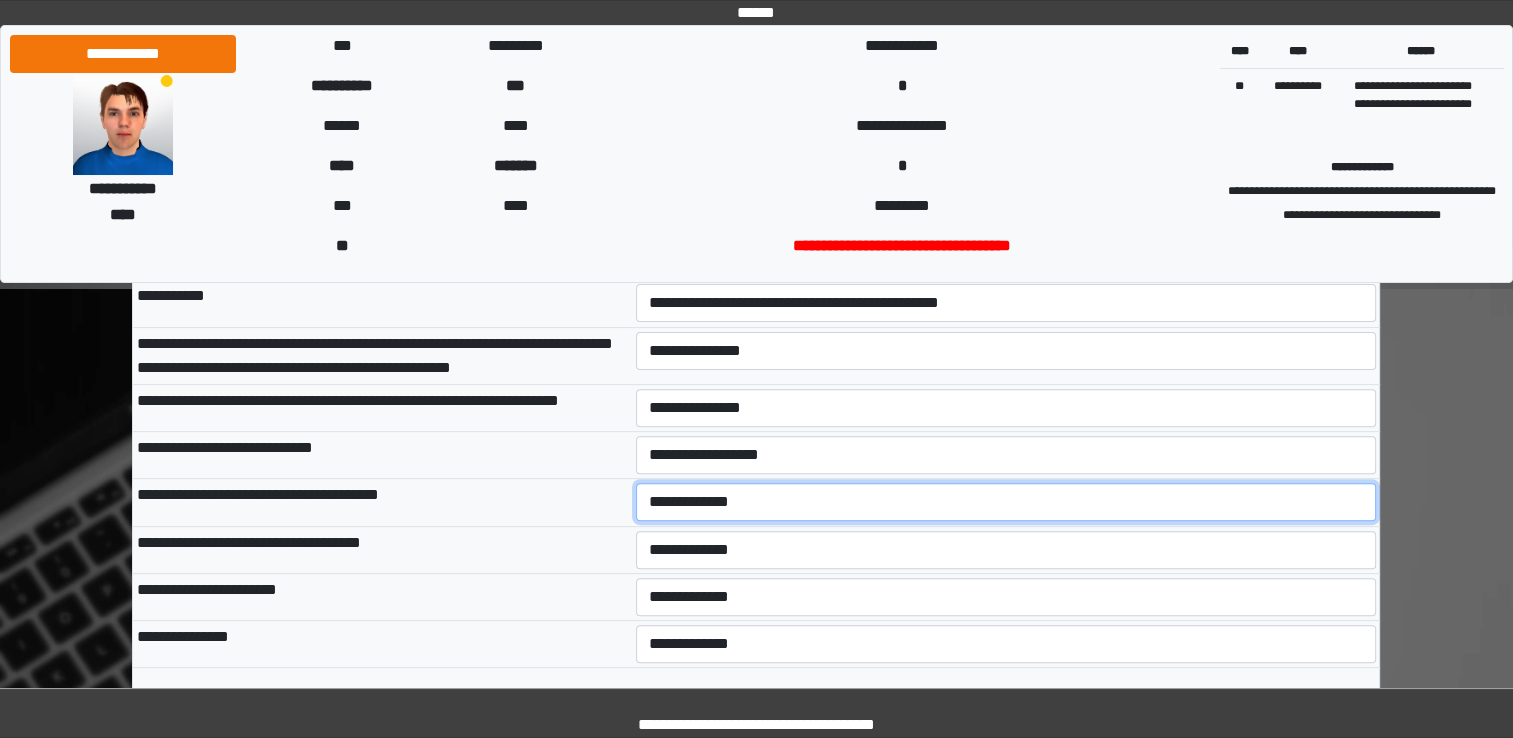 scroll, scrollTop: 566, scrollLeft: 0, axis: vertical 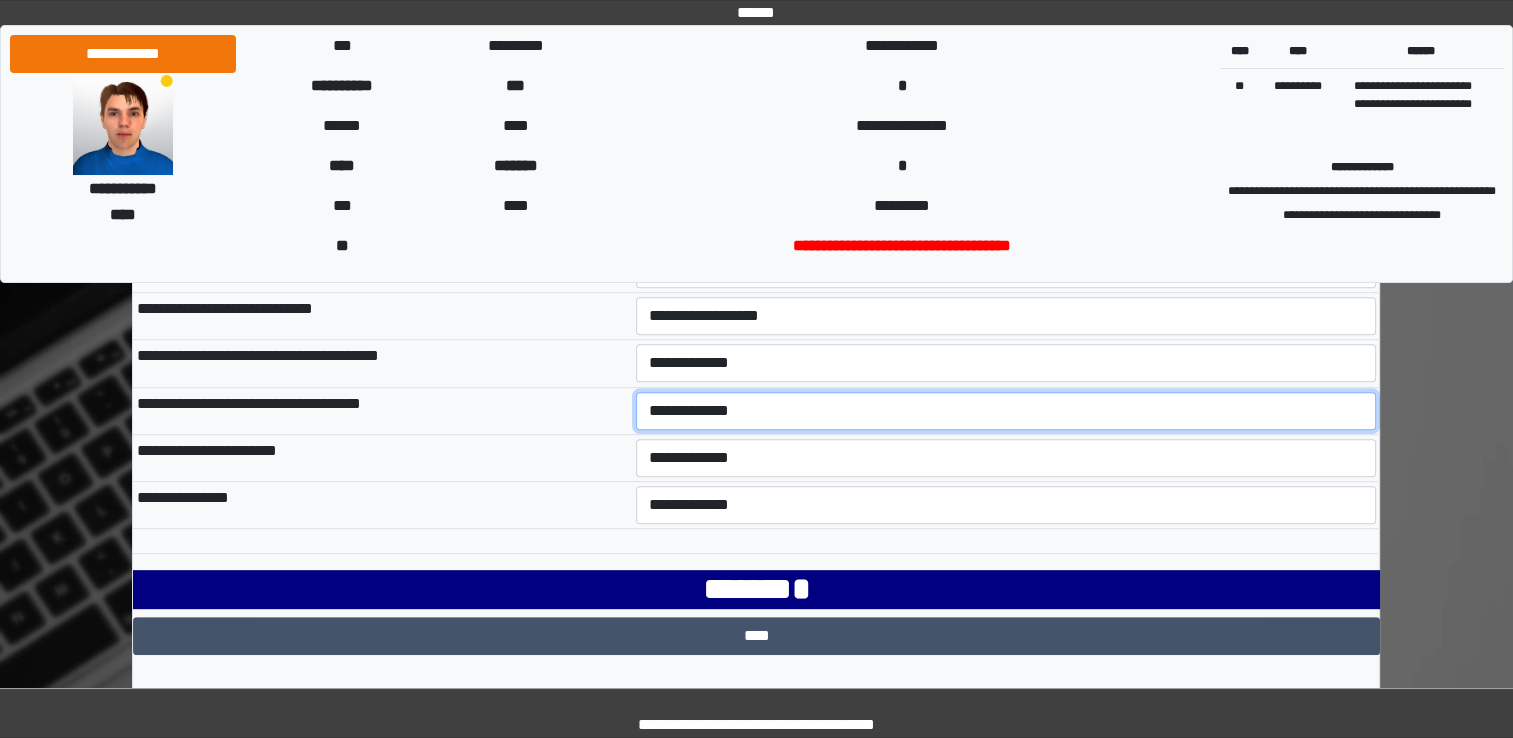 click on "**********" at bounding box center (1006, 411) 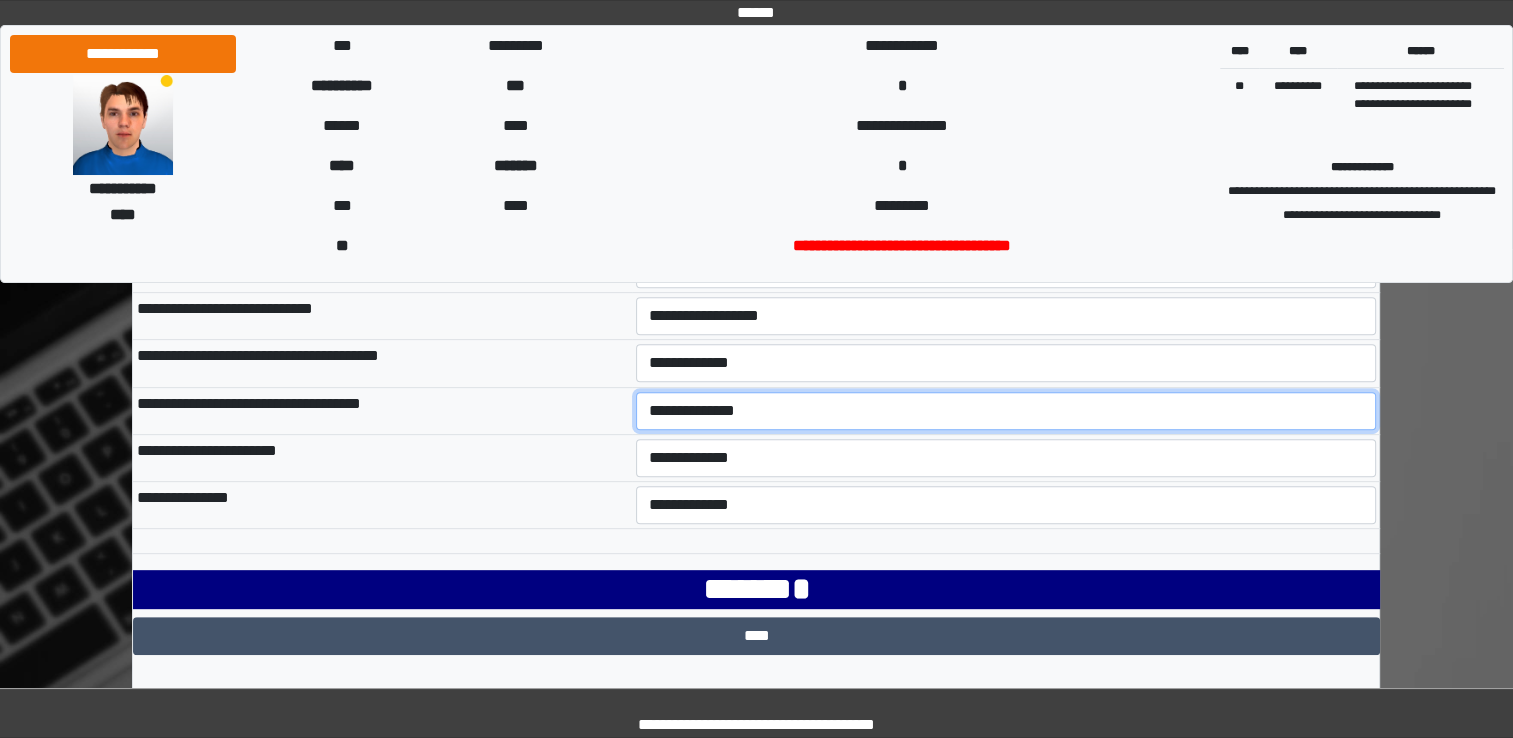 click on "**********" at bounding box center [1006, 411] 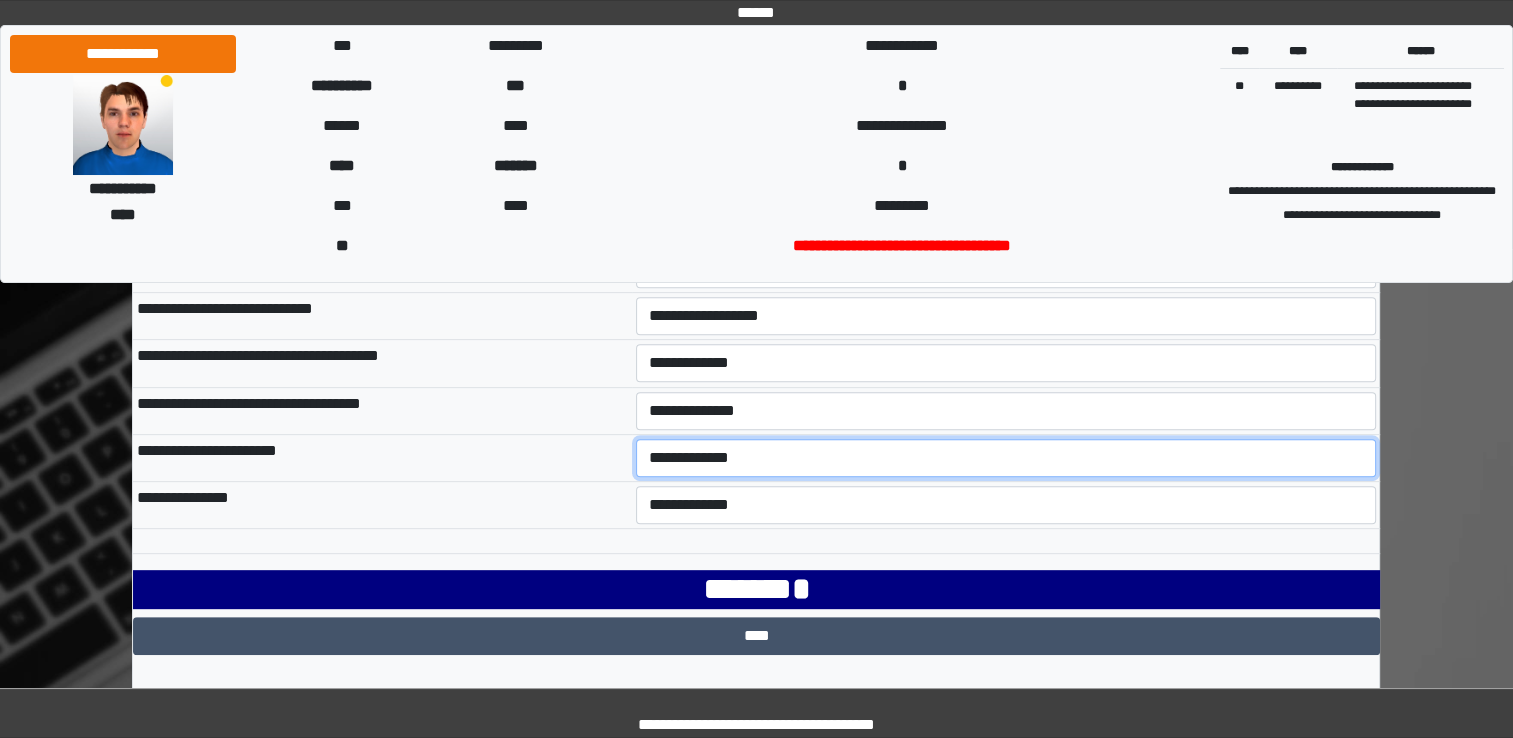 click on "**********" at bounding box center (1006, 458) 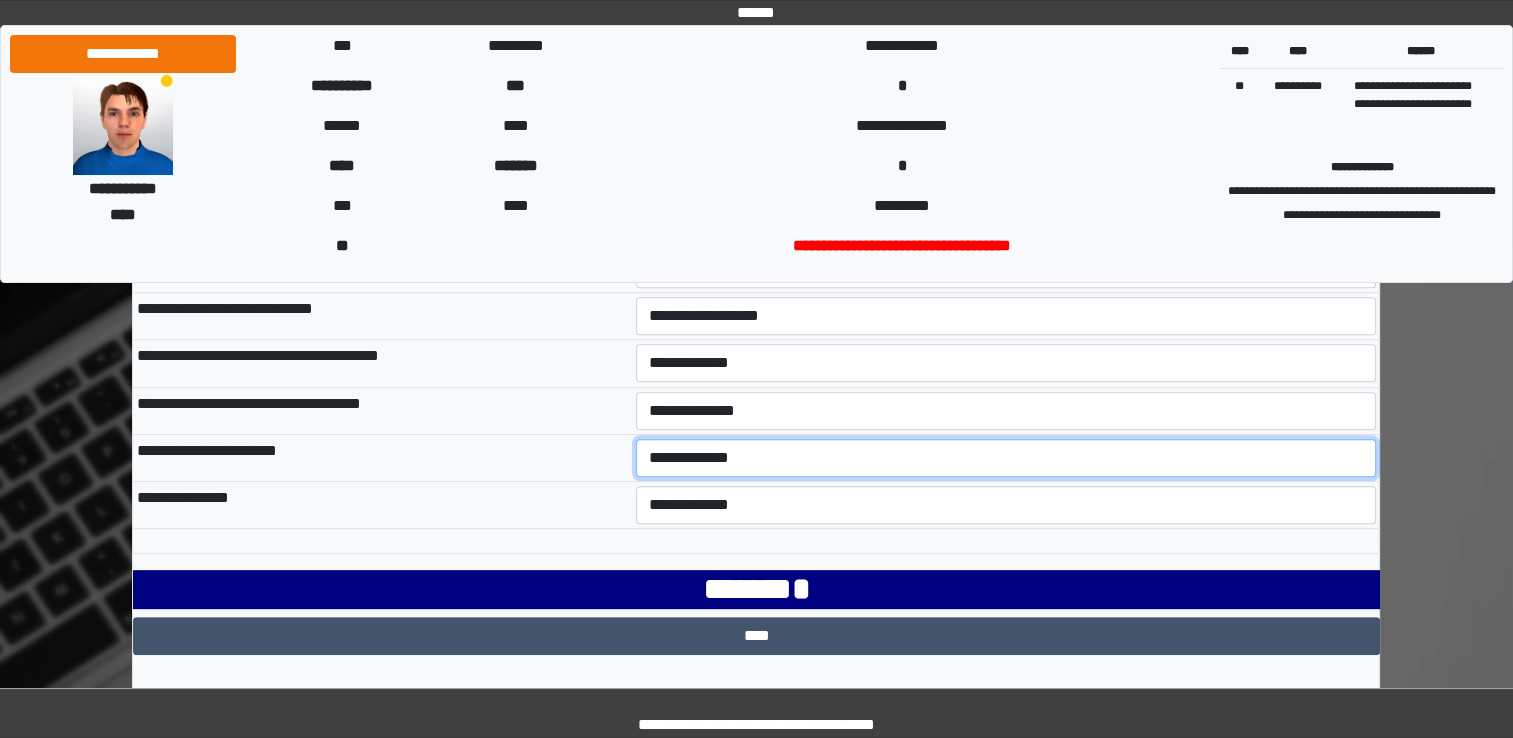 select on "***" 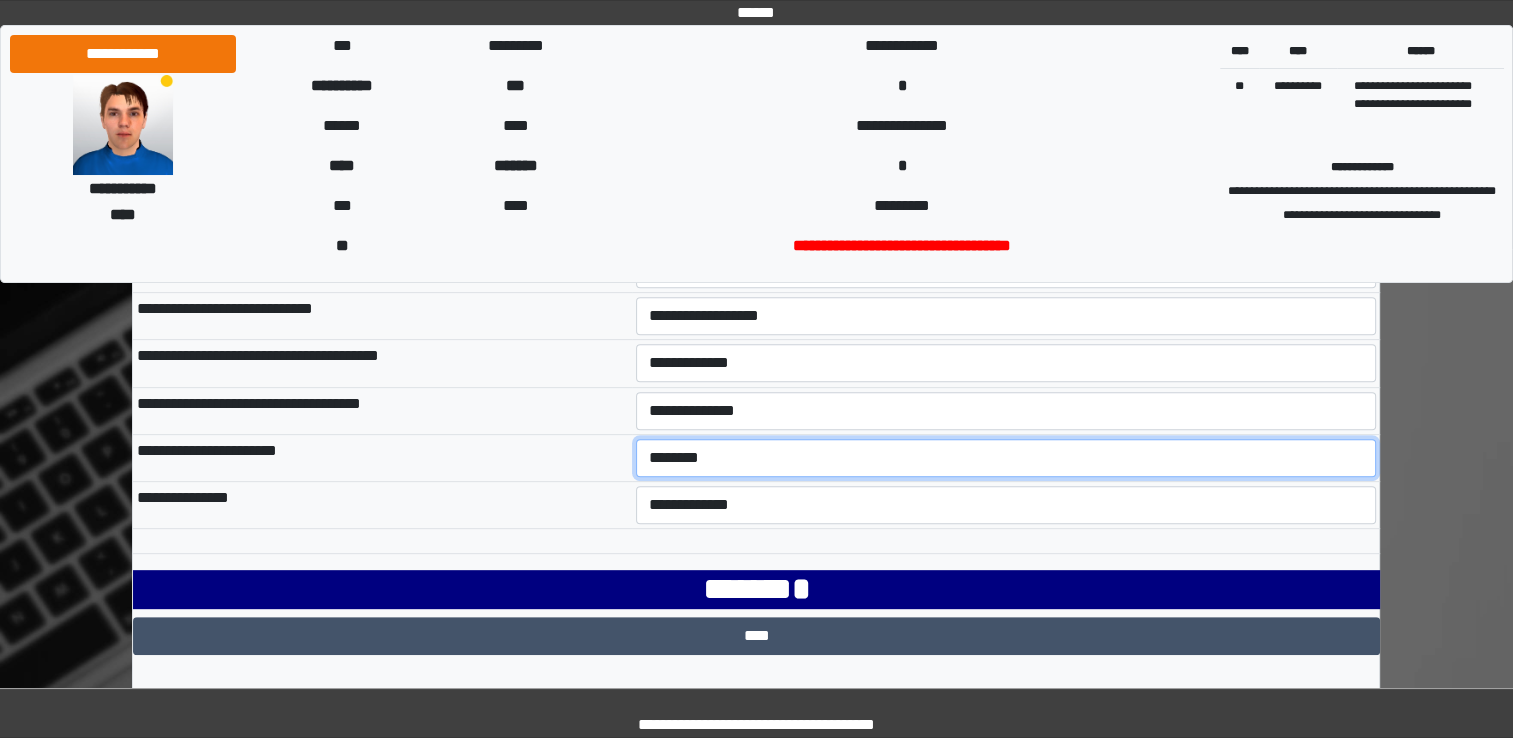 click on "**********" at bounding box center (1006, 458) 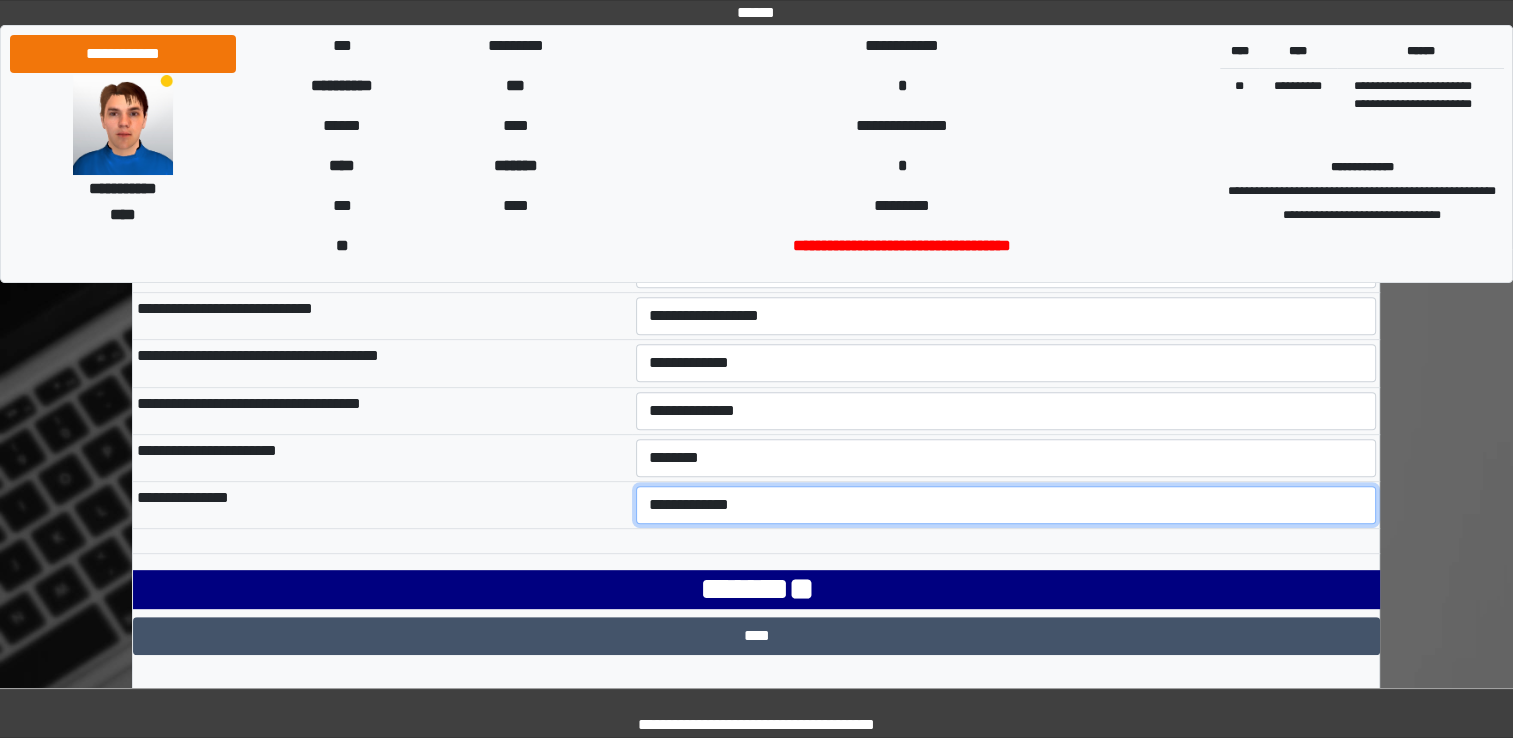 click on "**********" at bounding box center [1006, 505] 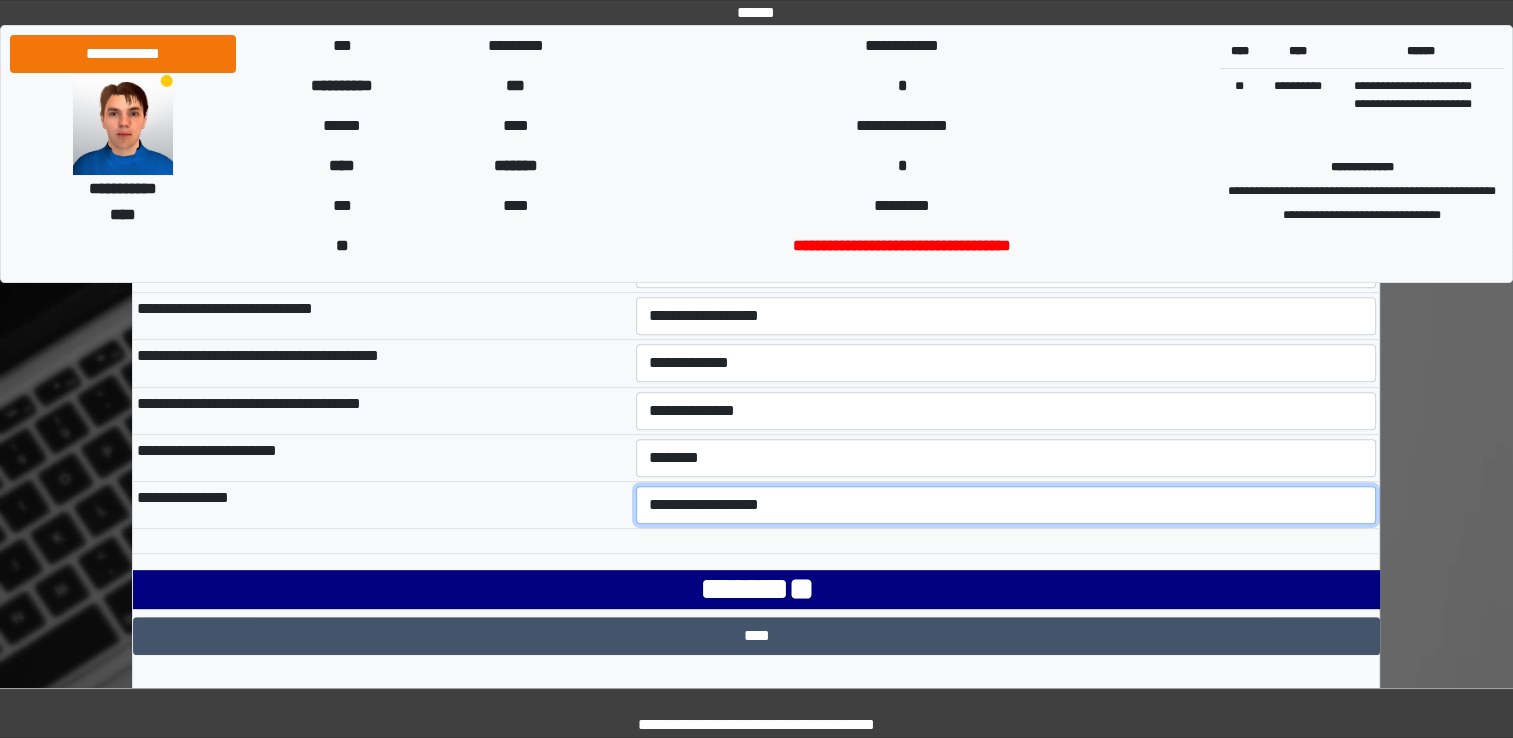 click on "**********" at bounding box center [1006, 505] 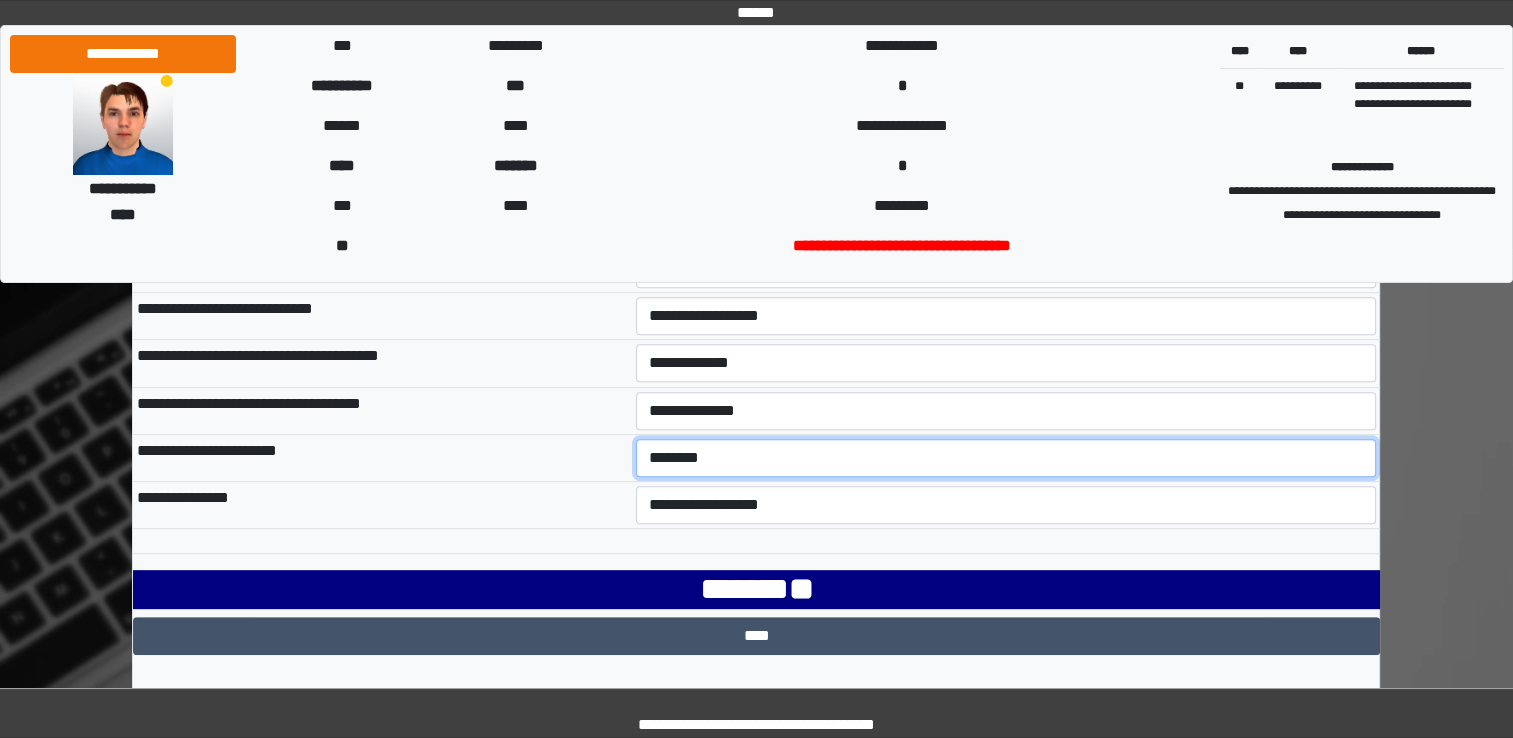 click on "**********" at bounding box center [1006, 458] 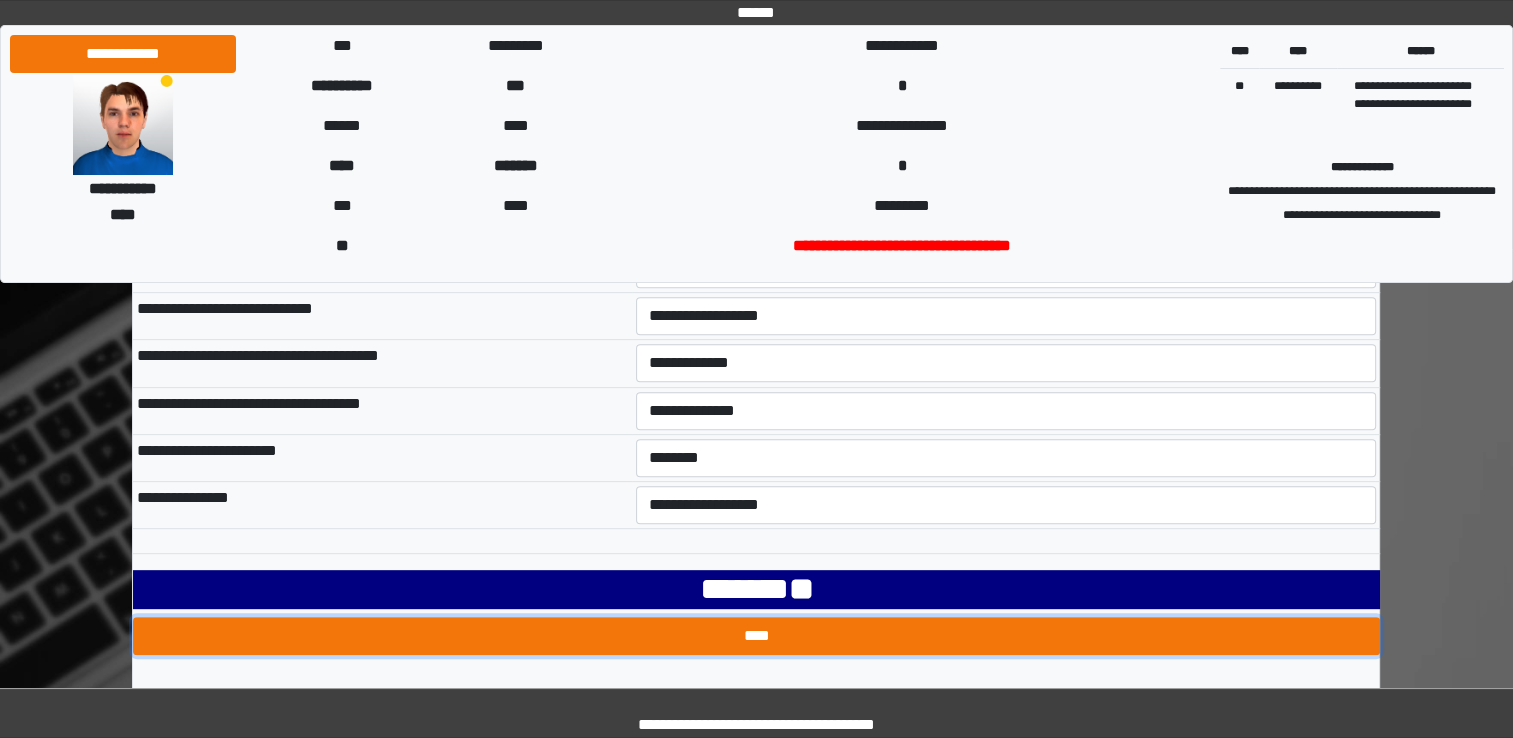 click on "****" at bounding box center [756, 636] 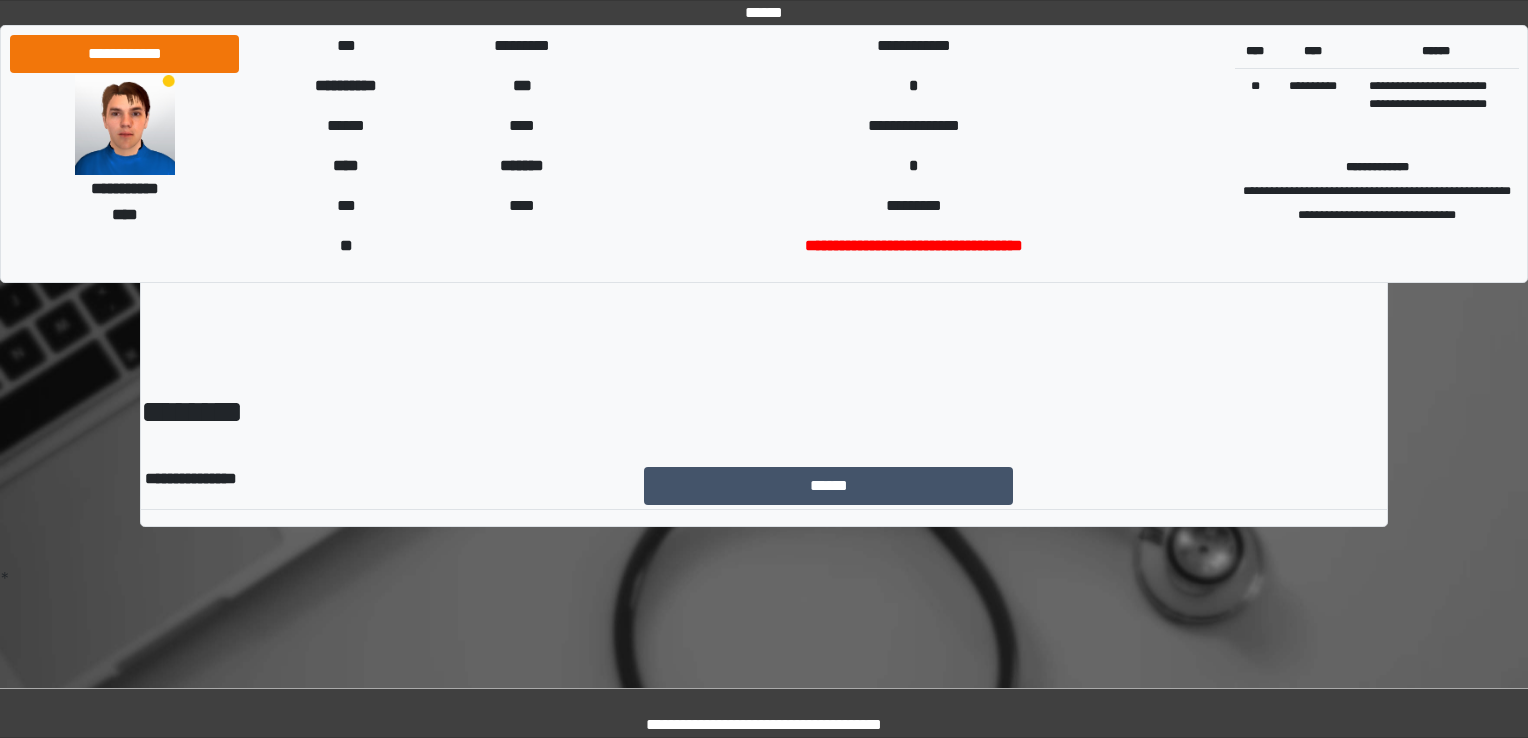 scroll, scrollTop: 0, scrollLeft: 0, axis: both 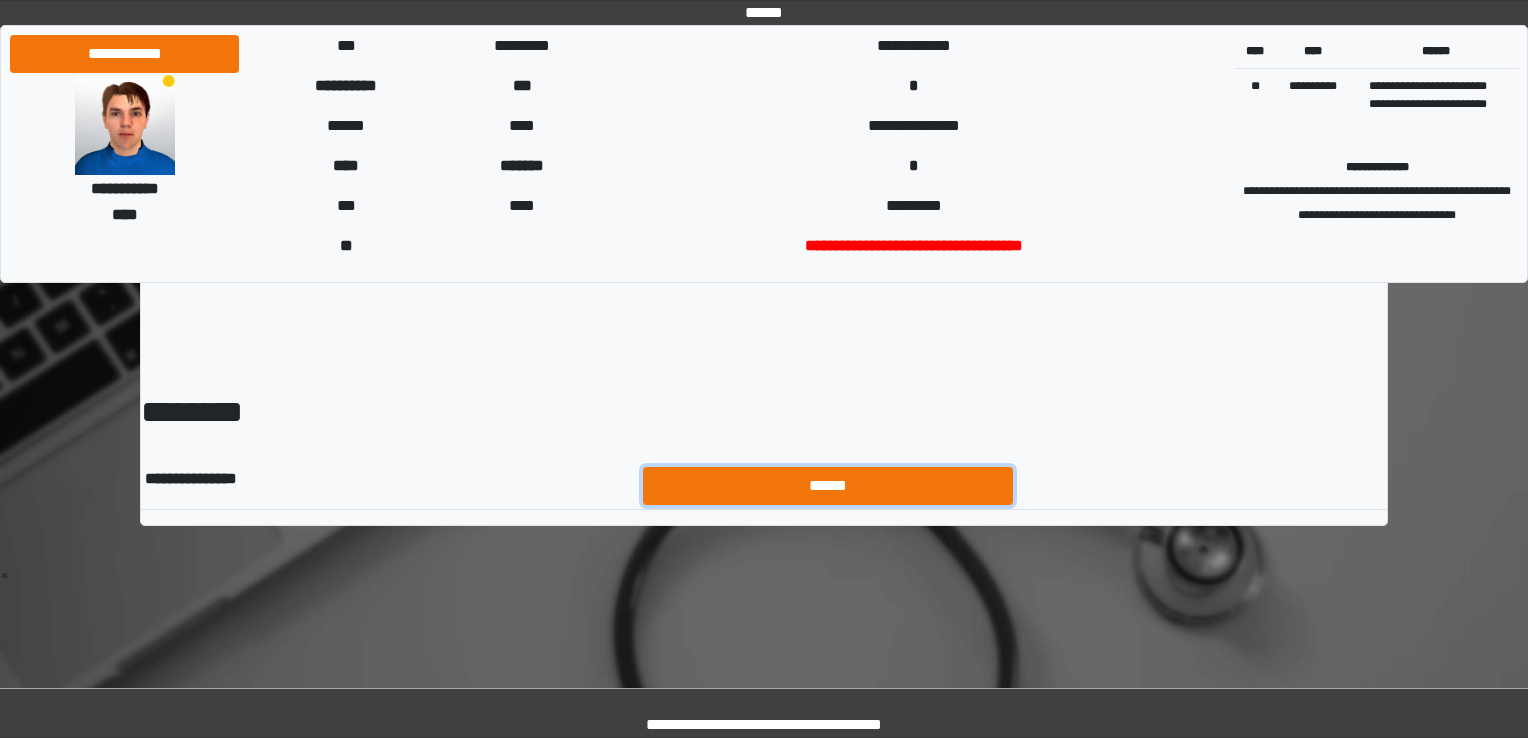 click on "******" at bounding box center (828, 486) 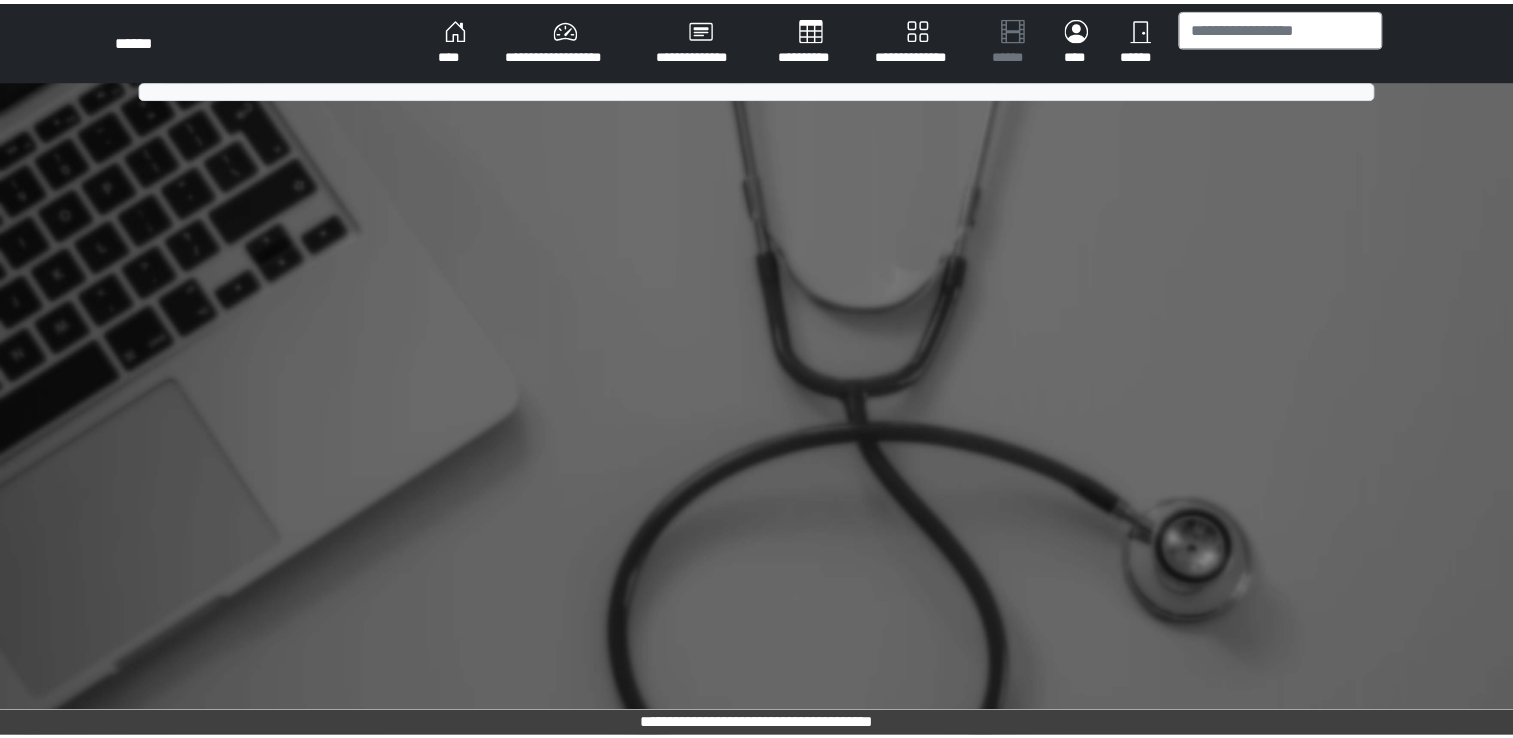 scroll, scrollTop: 0, scrollLeft: 0, axis: both 